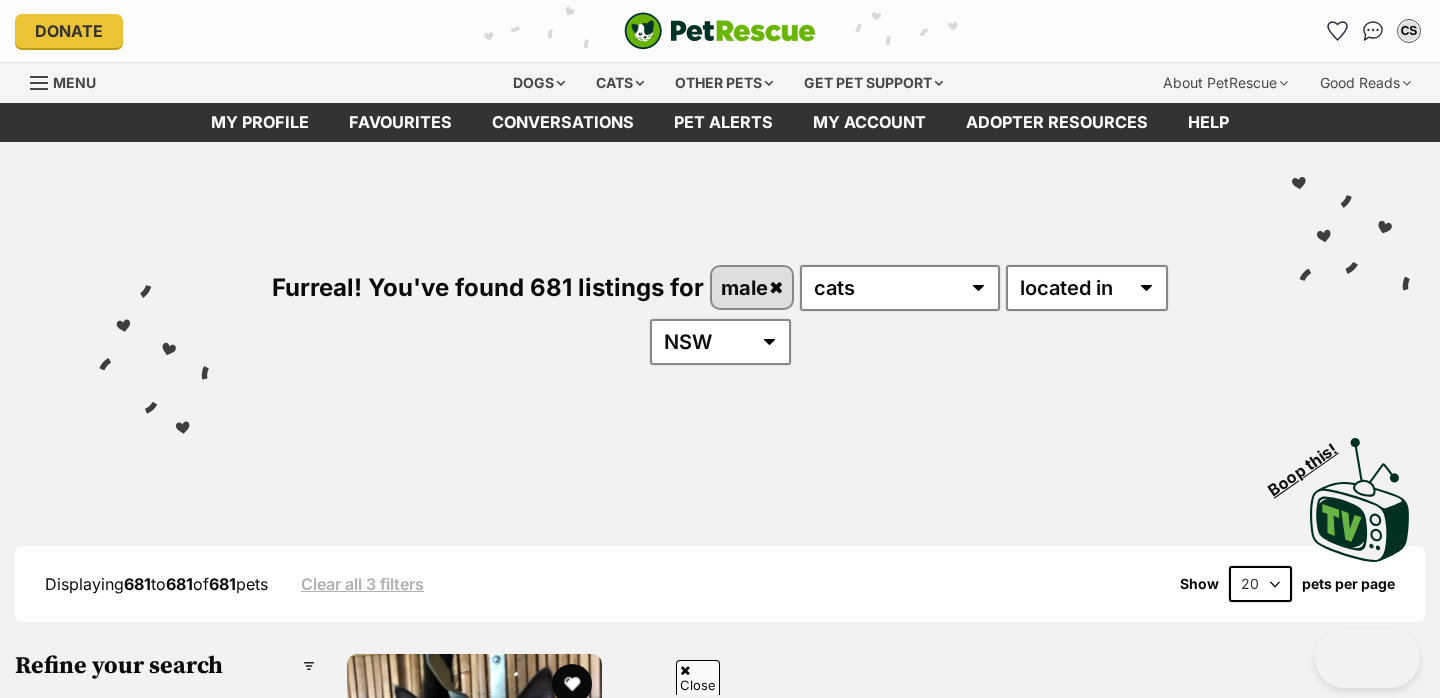 scroll, scrollTop: 519, scrollLeft: 0, axis: vertical 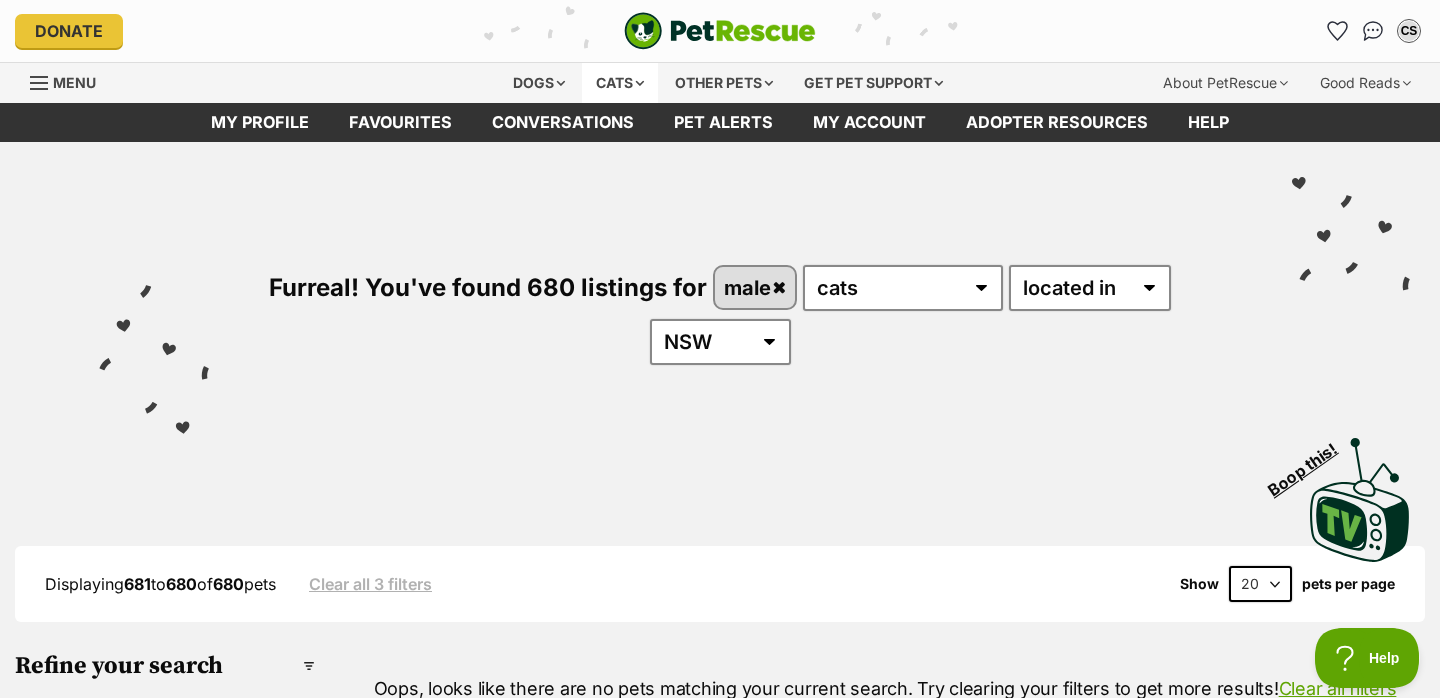 click on "Cats" at bounding box center (620, 83) 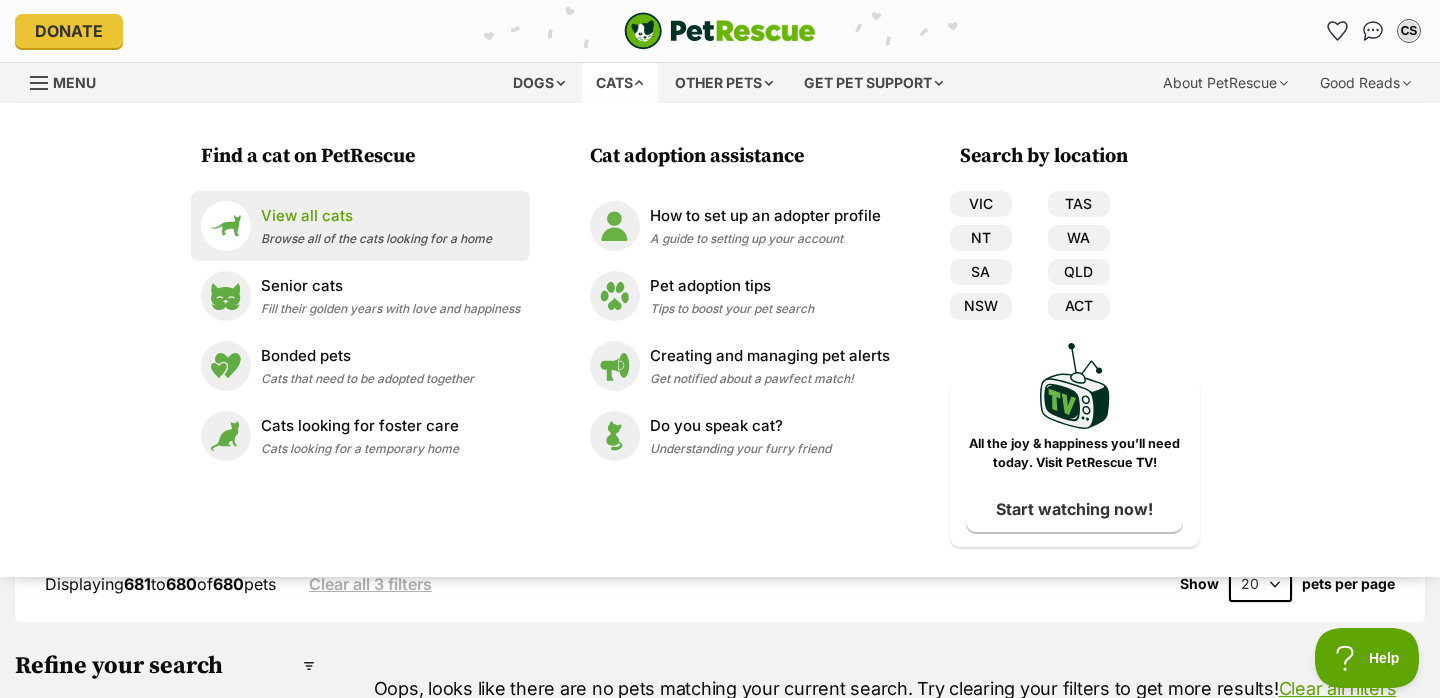 click on "View all cats
Browse all of the cats looking for a home" at bounding box center [376, 226] 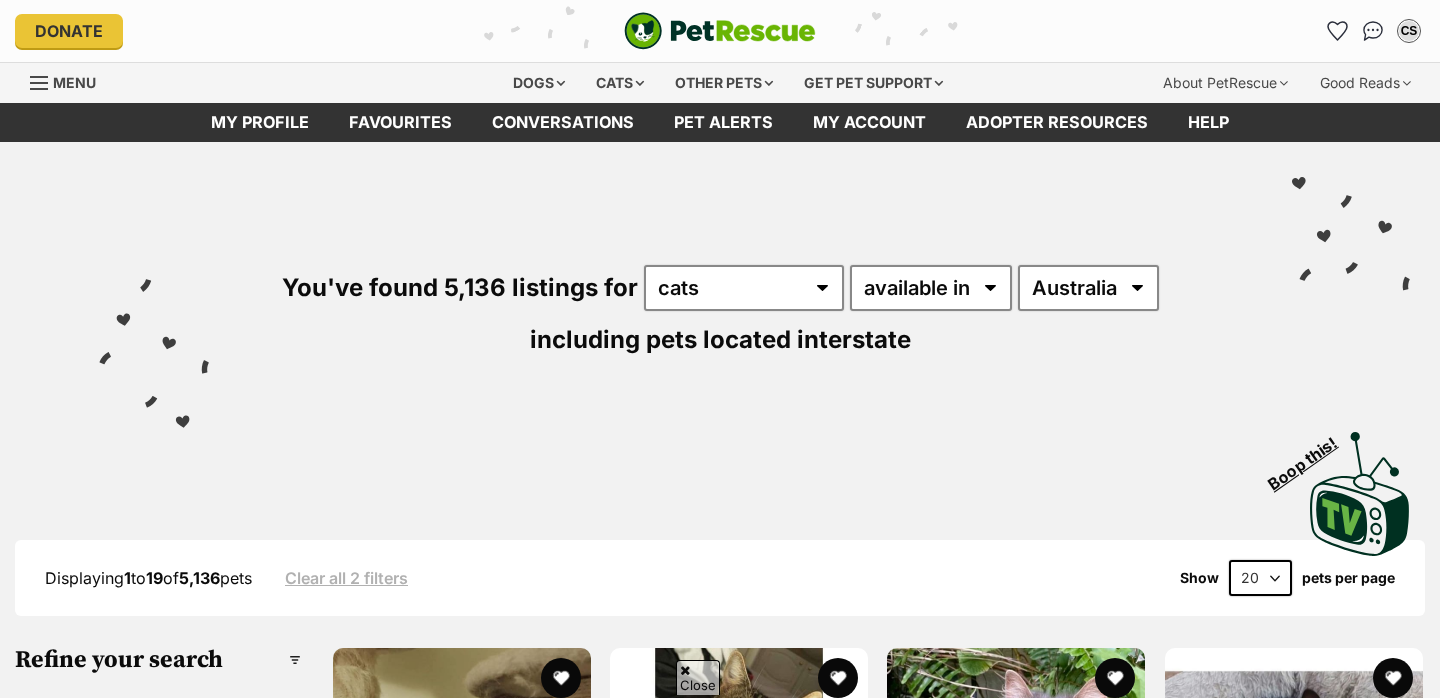 scroll, scrollTop: 612, scrollLeft: 0, axis: vertical 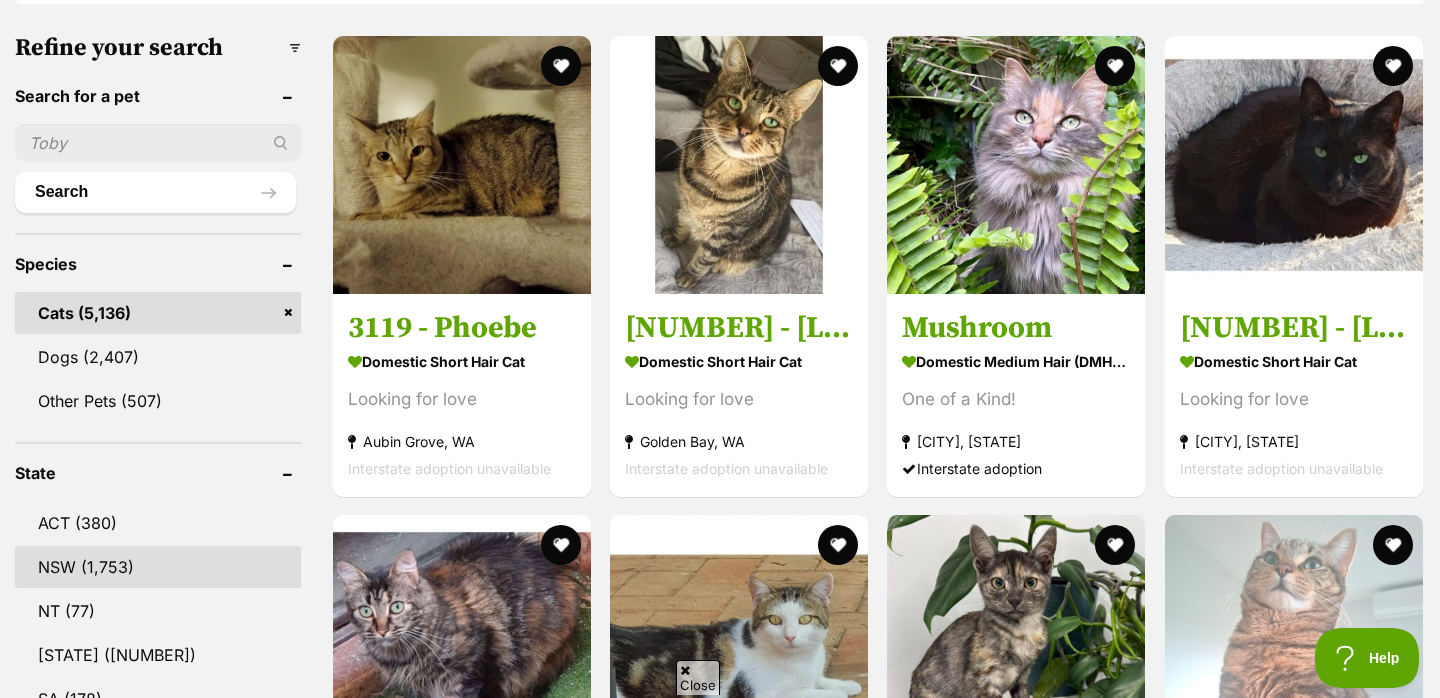 click on "NSW (1,753)" at bounding box center (158, 567) 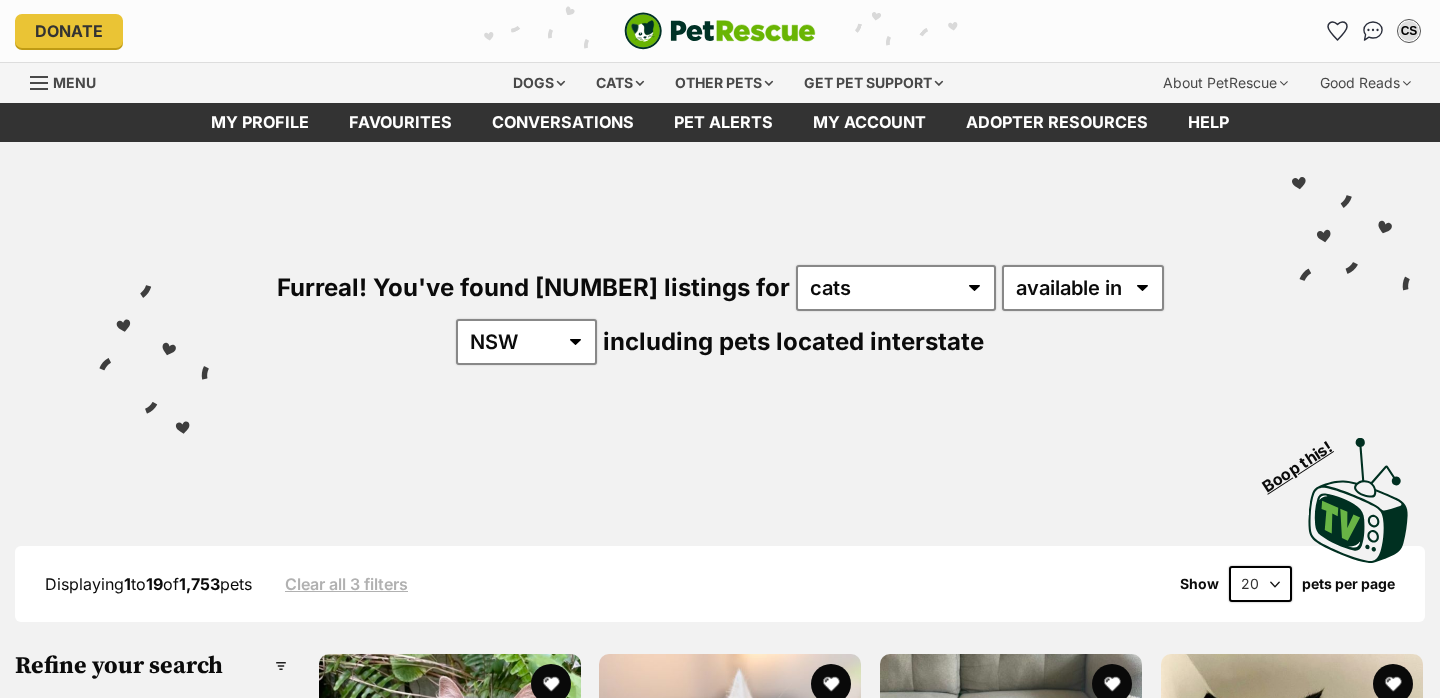 scroll, scrollTop: 0, scrollLeft: 0, axis: both 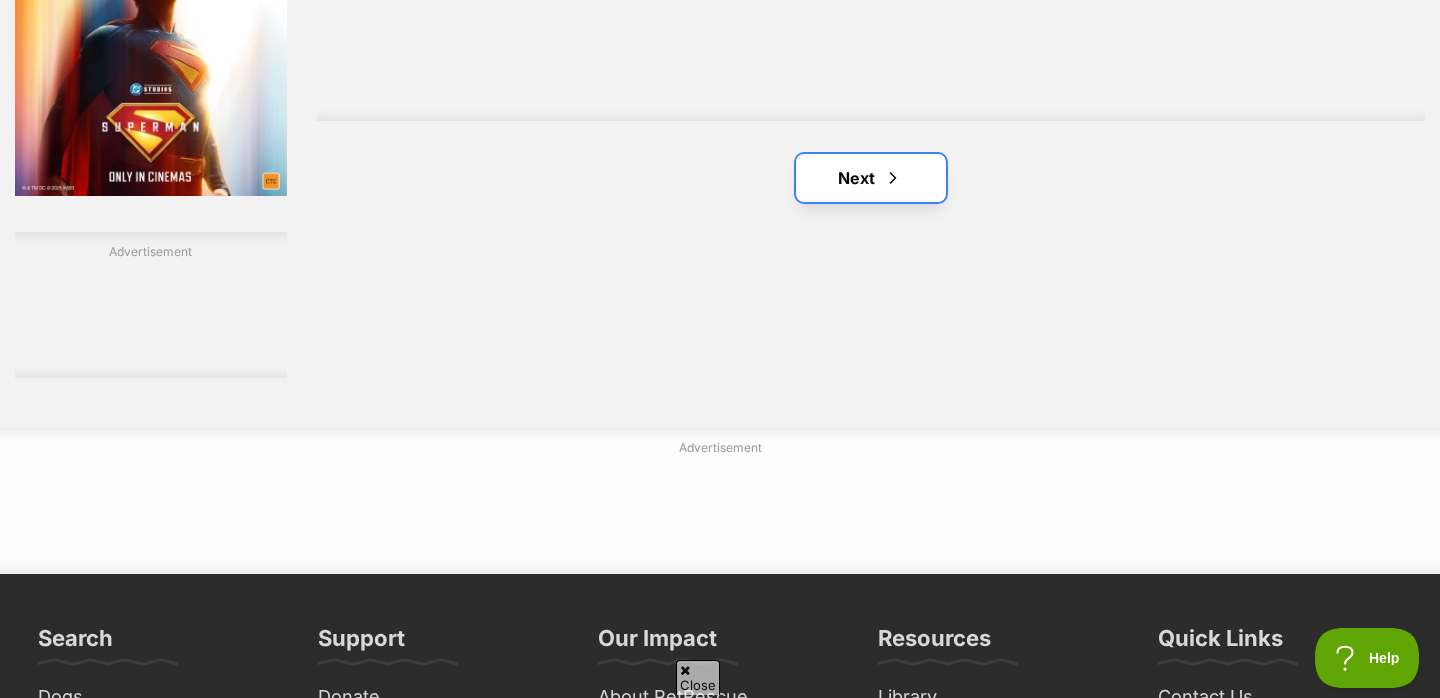 click on "Next" at bounding box center [871, 178] 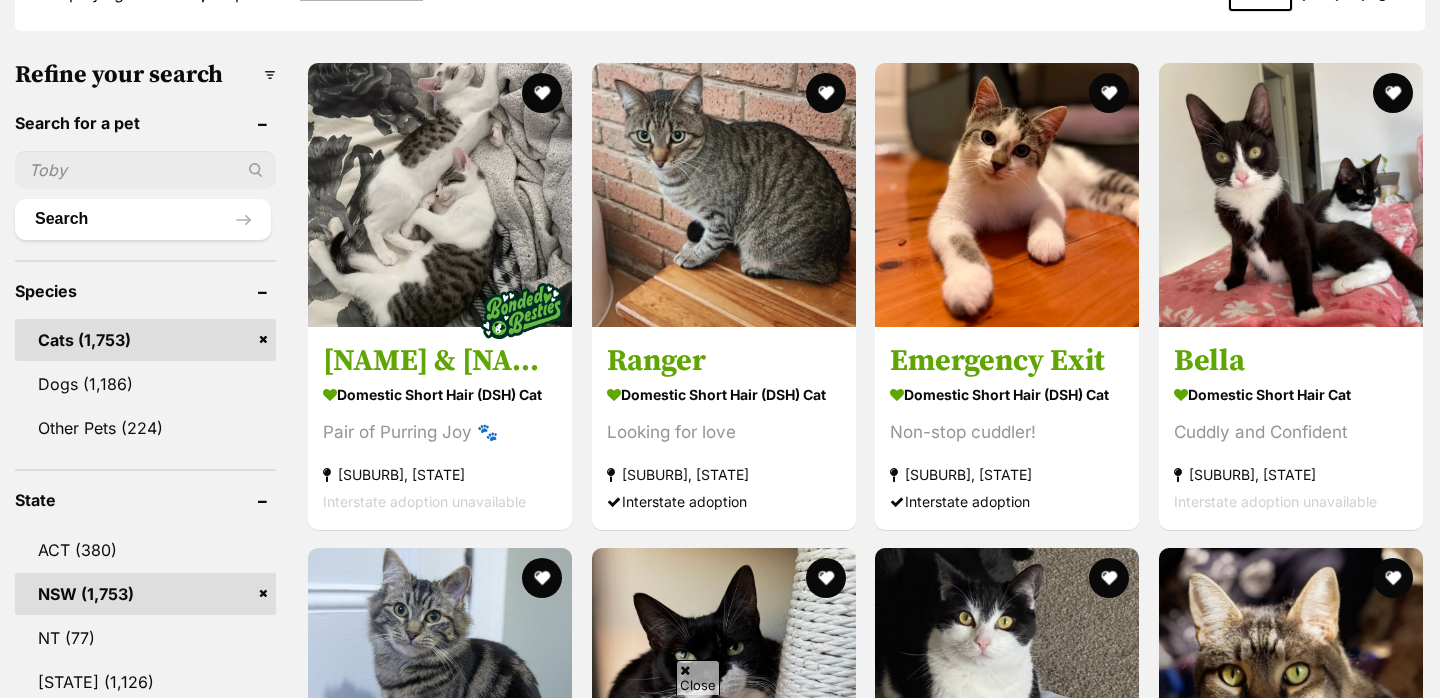 scroll, scrollTop: 585, scrollLeft: 0, axis: vertical 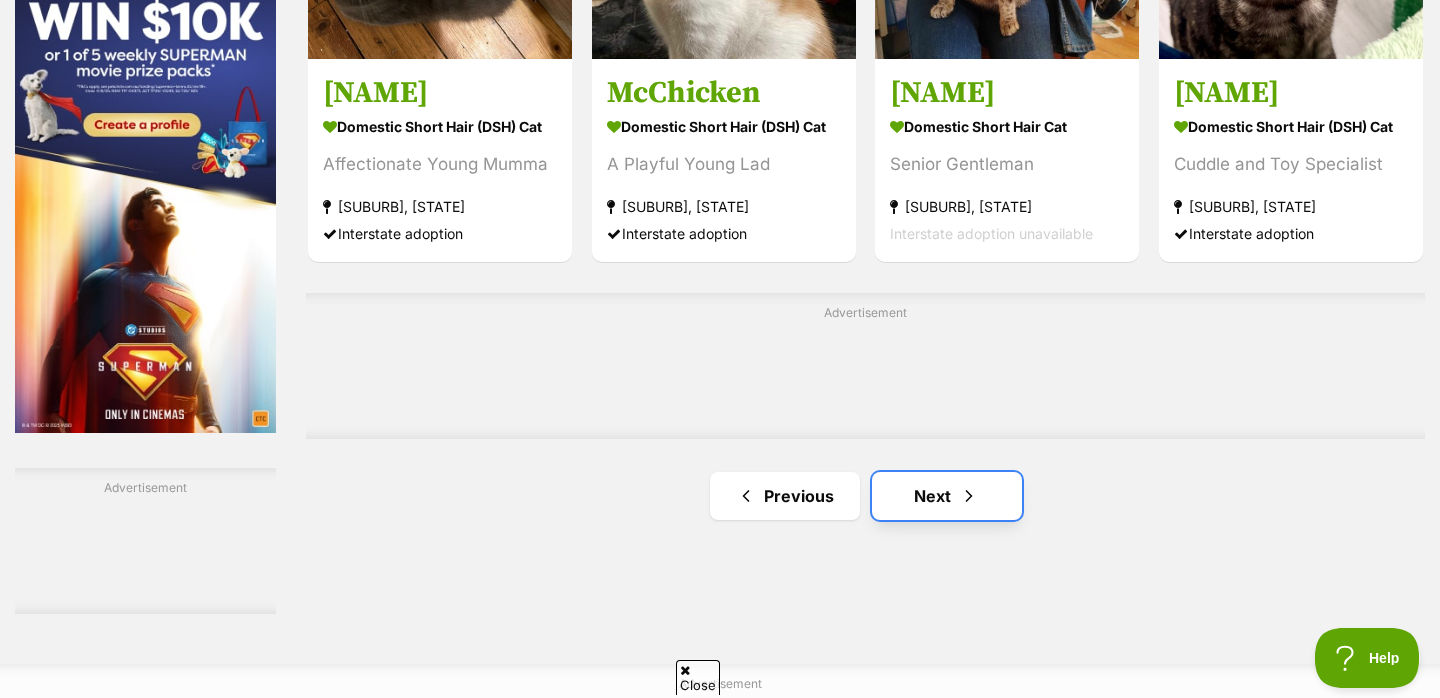 click at bounding box center [969, 496] 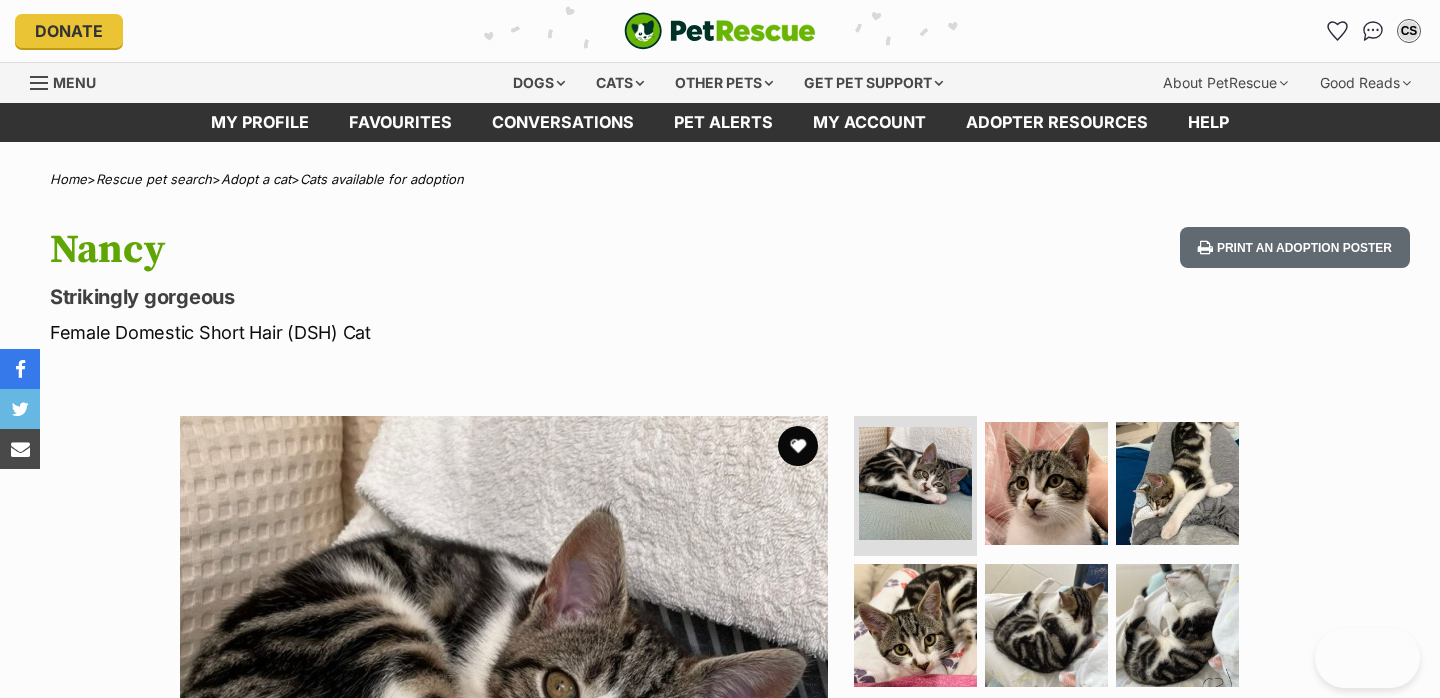 scroll, scrollTop: 0, scrollLeft: 0, axis: both 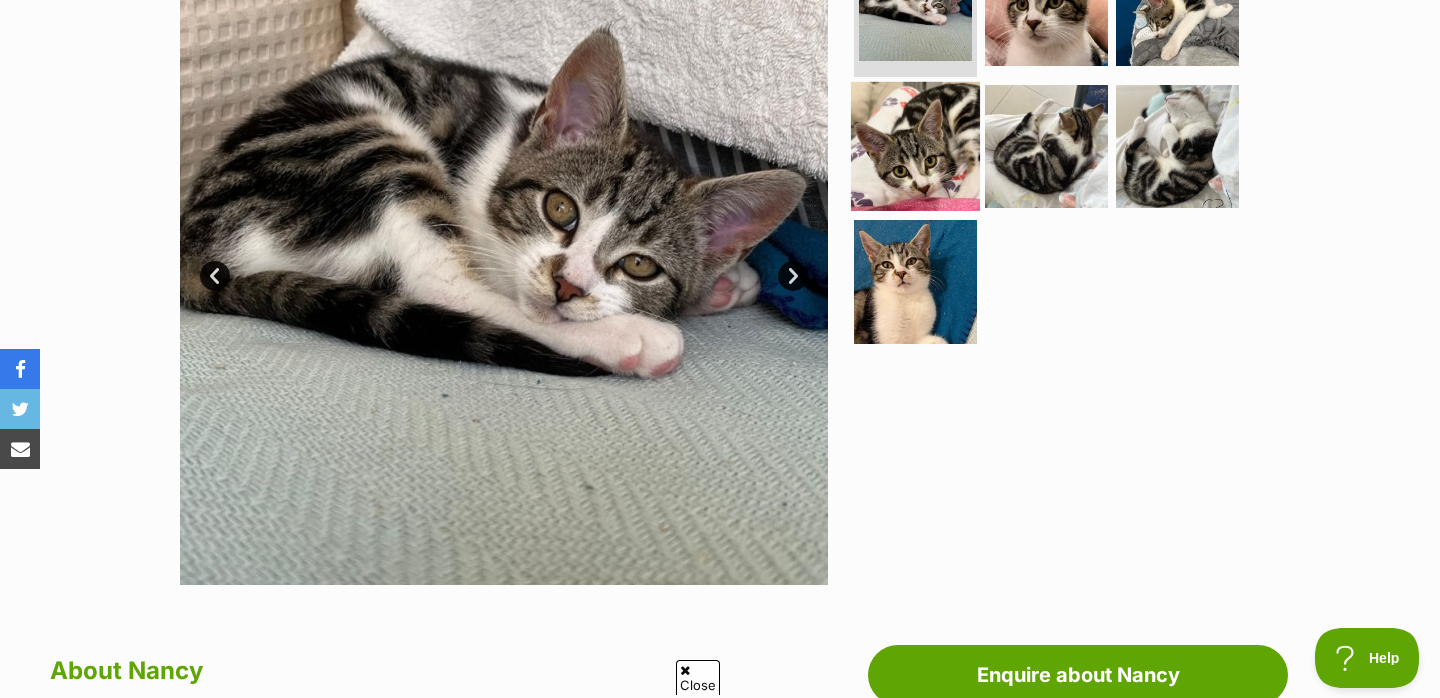 click at bounding box center [915, 145] 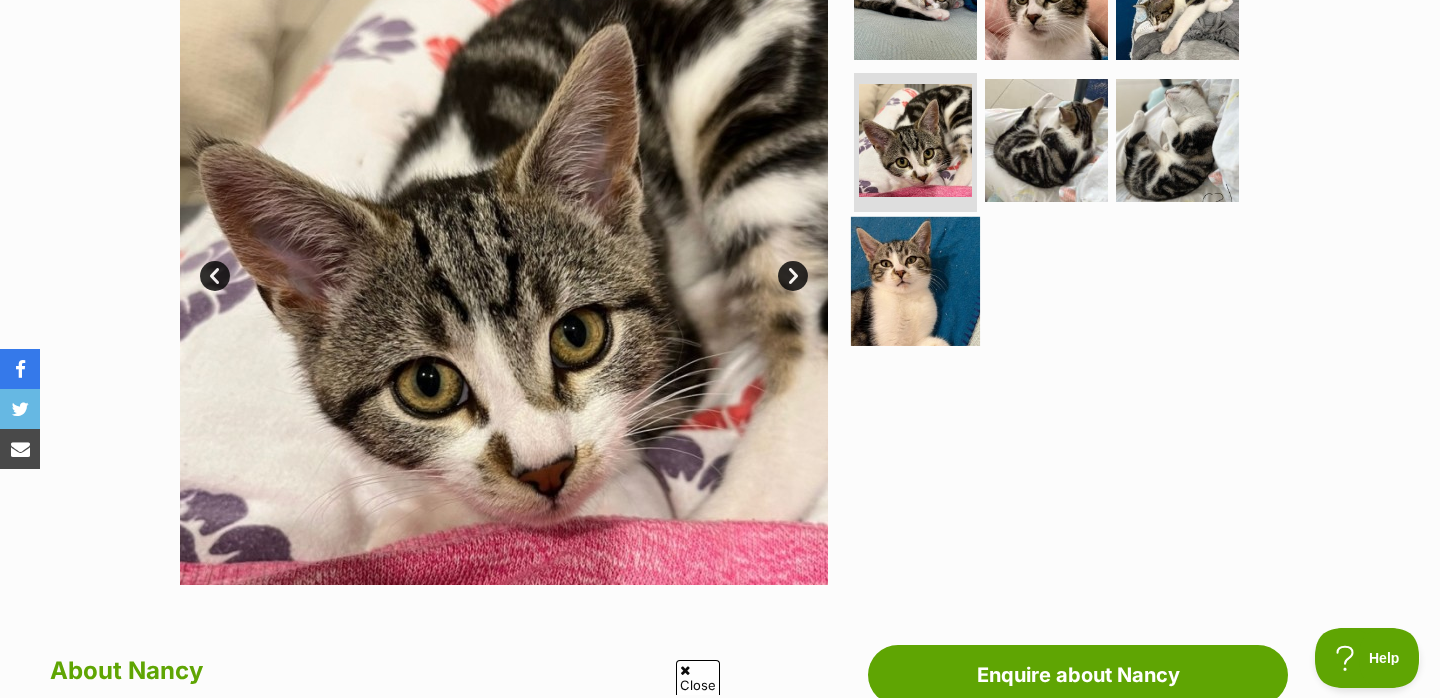 click at bounding box center [915, 281] 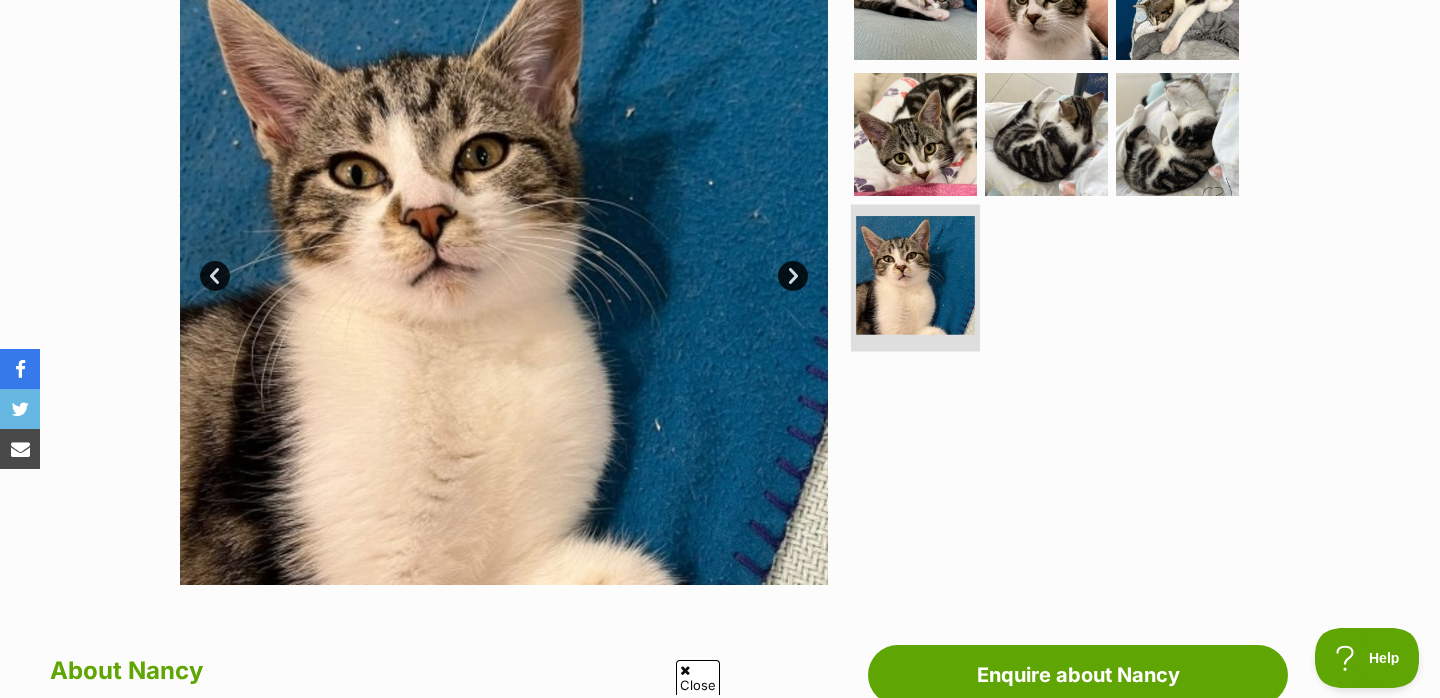 scroll, scrollTop: 241, scrollLeft: 0, axis: vertical 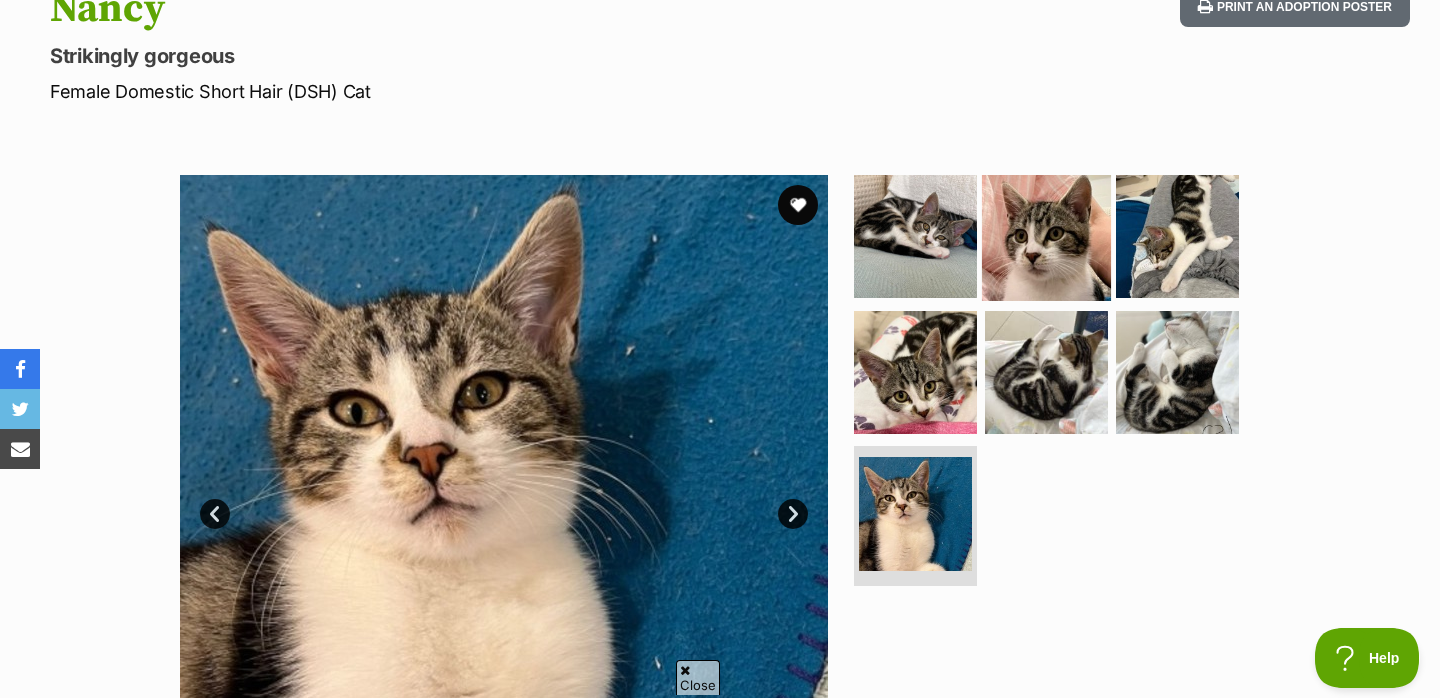 click at bounding box center (1046, 236) 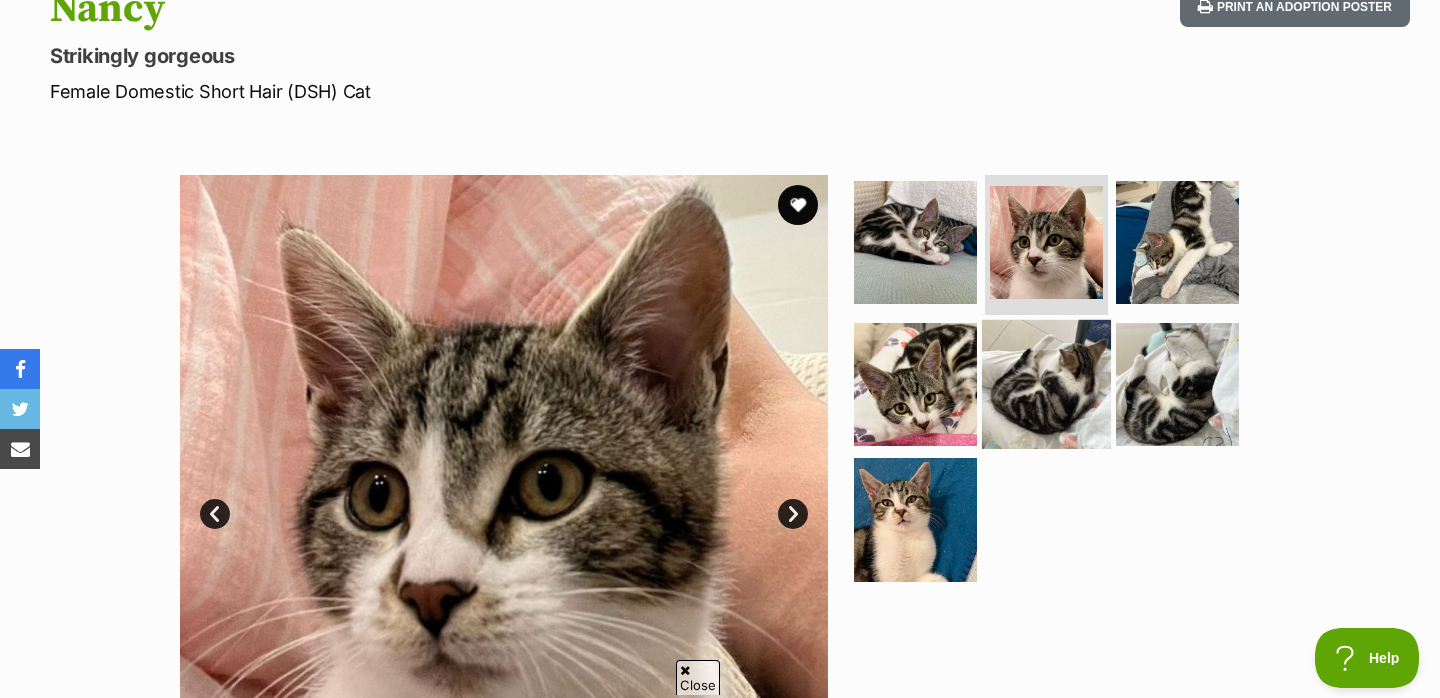 click at bounding box center (1046, 383) 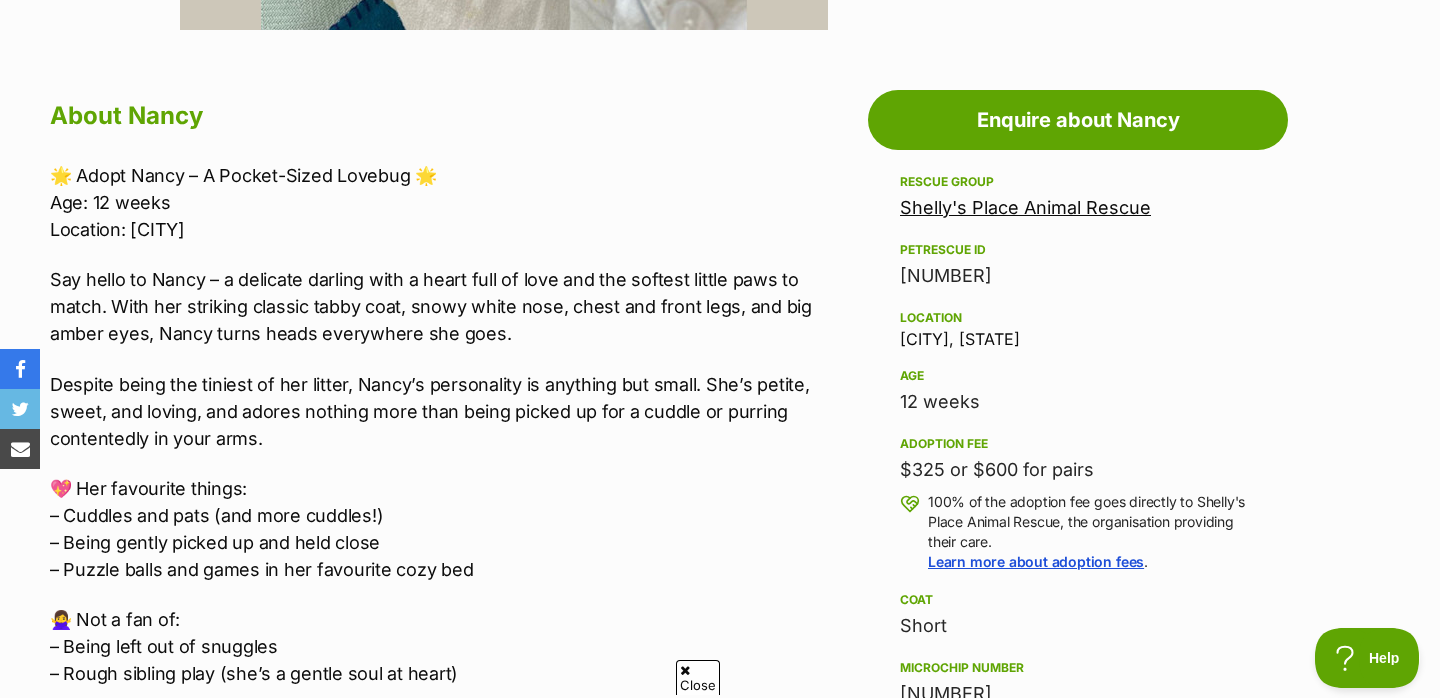 scroll, scrollTop: 1036, scrollLeft: 0, axis: vertical 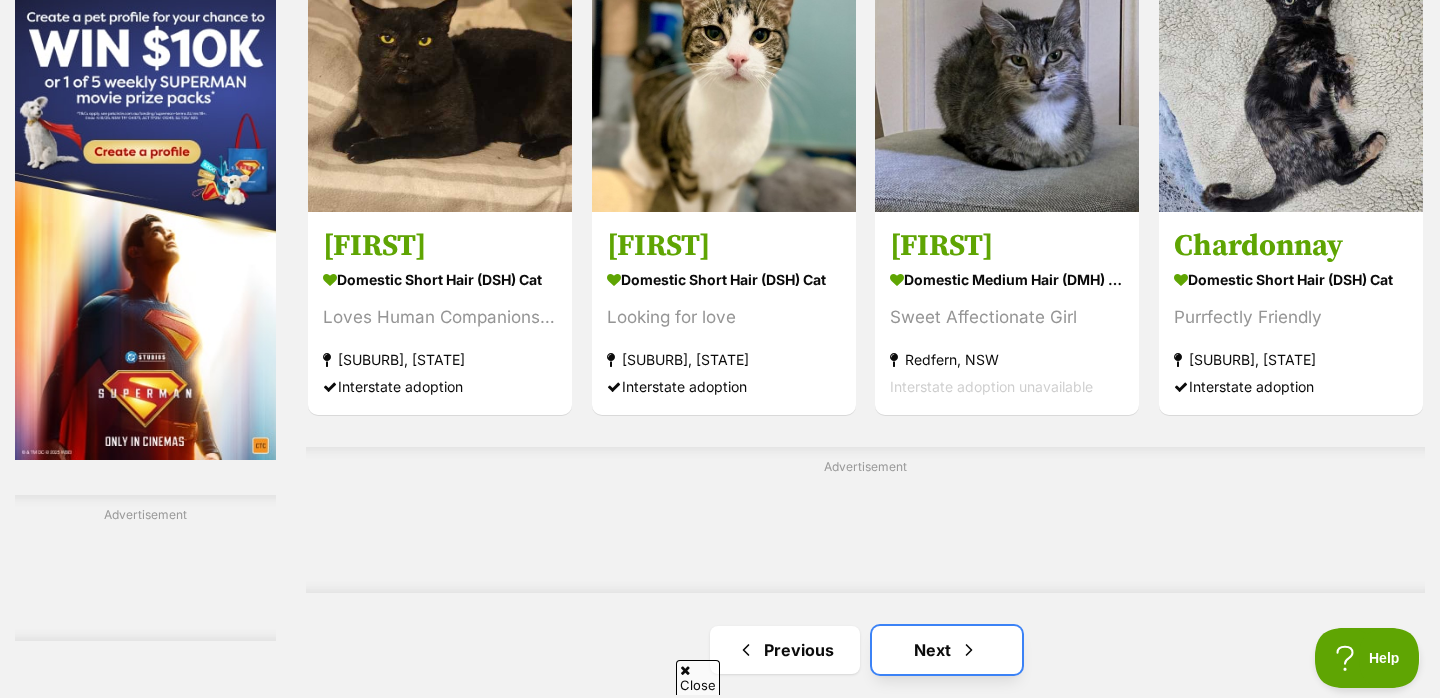 click on "Next" at bounding box center [947, 650] 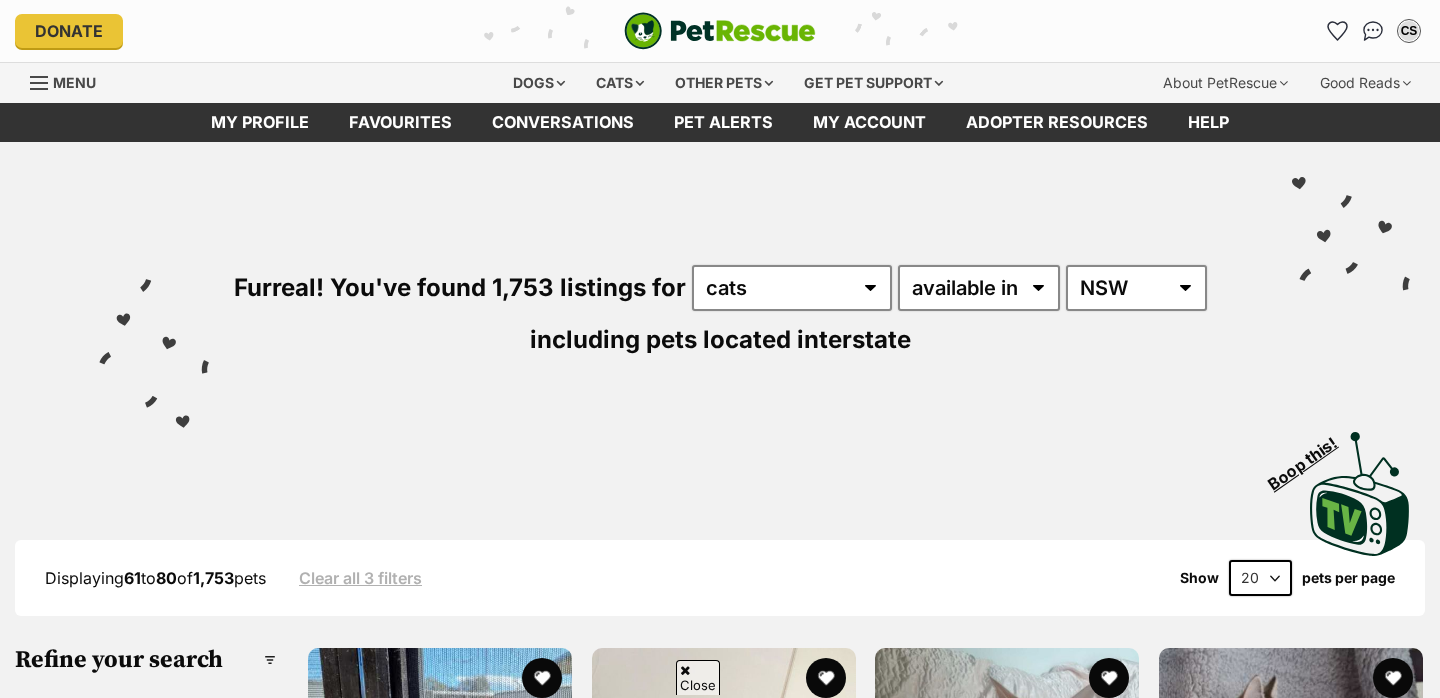 scroll, scrollTop: 698, scrollLeft: 0, axis: vertical 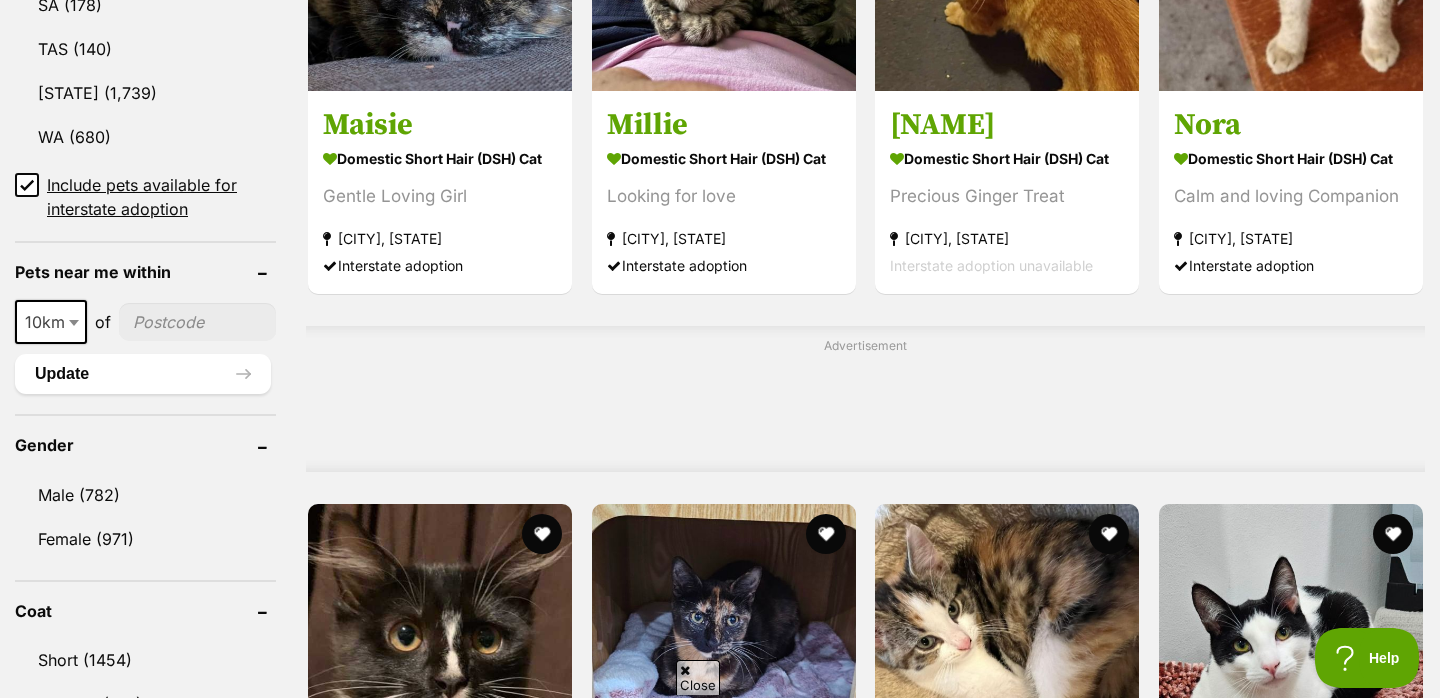 click at bounding box center [197, 322] 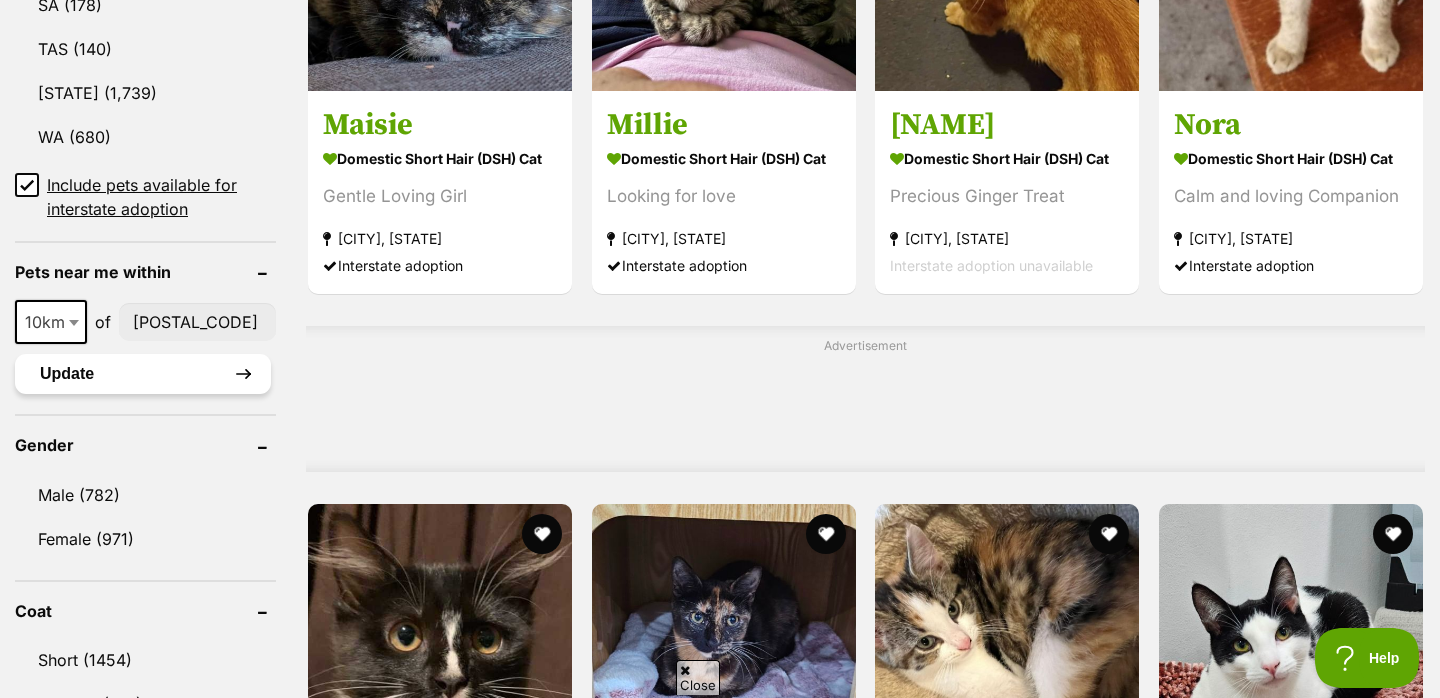 click on "Update" at bounding box center [143, 374] 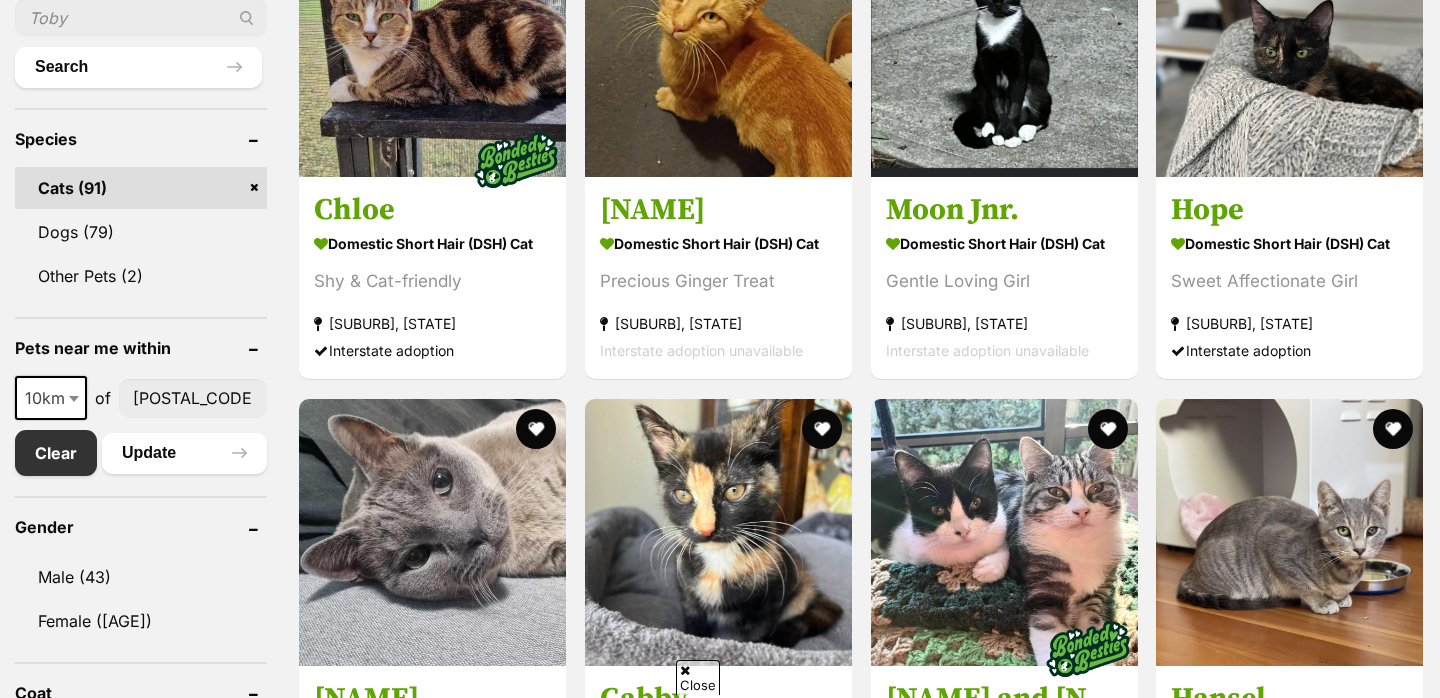 scroll, scrollTop: 737, scrollLeft: 0, axis: vertical 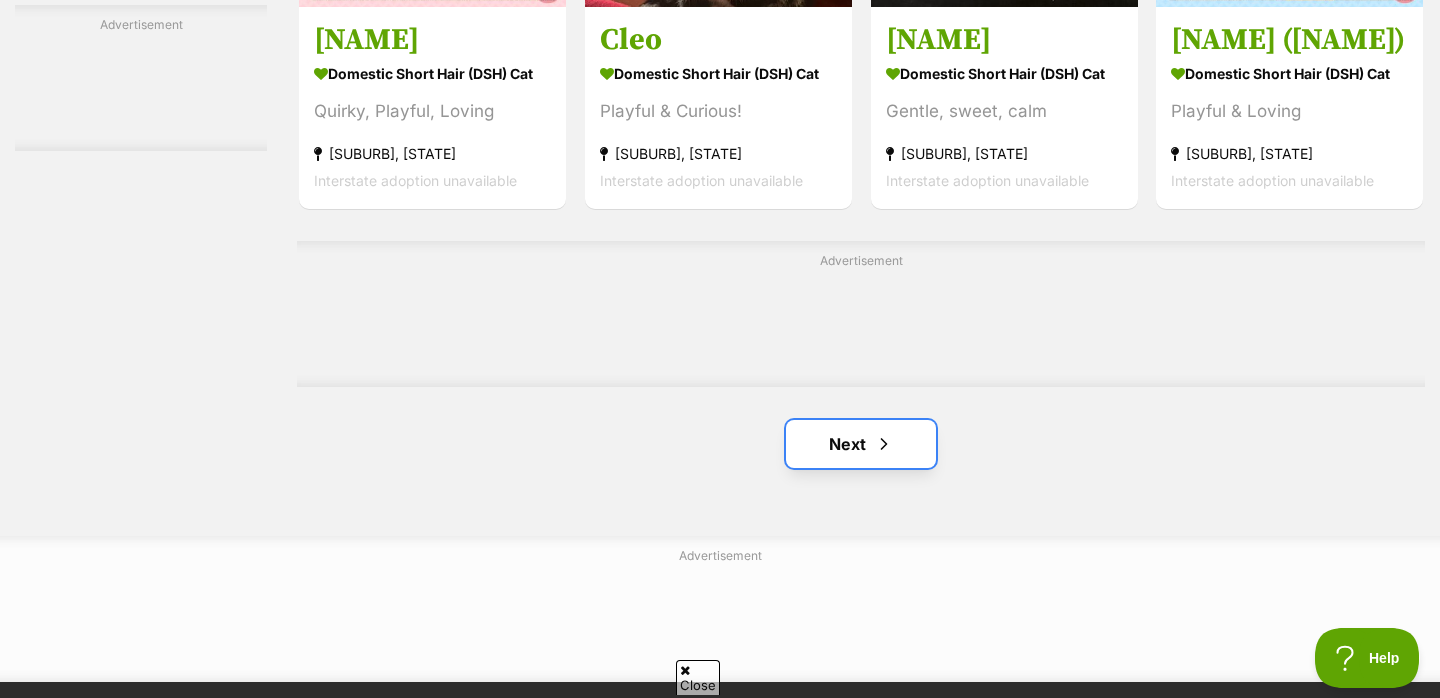 click at bounding box center (884, 444) 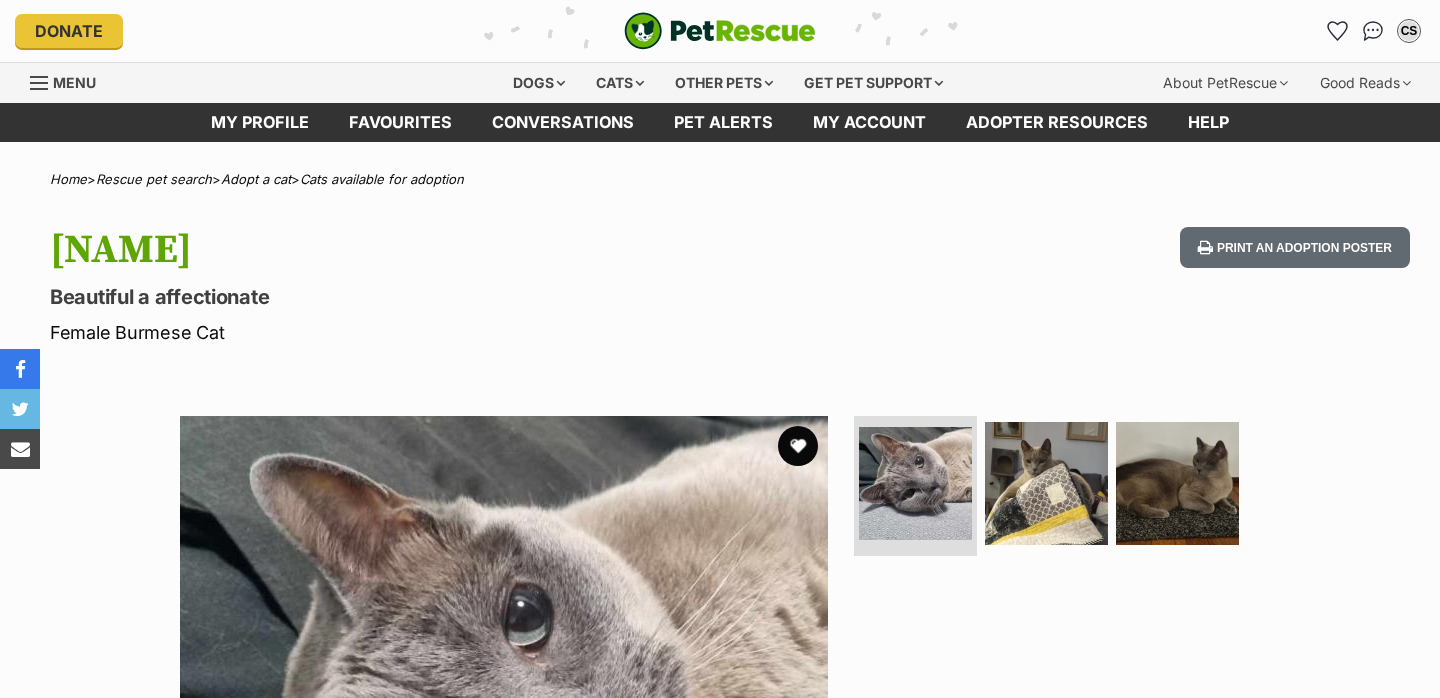 scroll, scrollTop: 0, scrollLeft: 0, axis: both 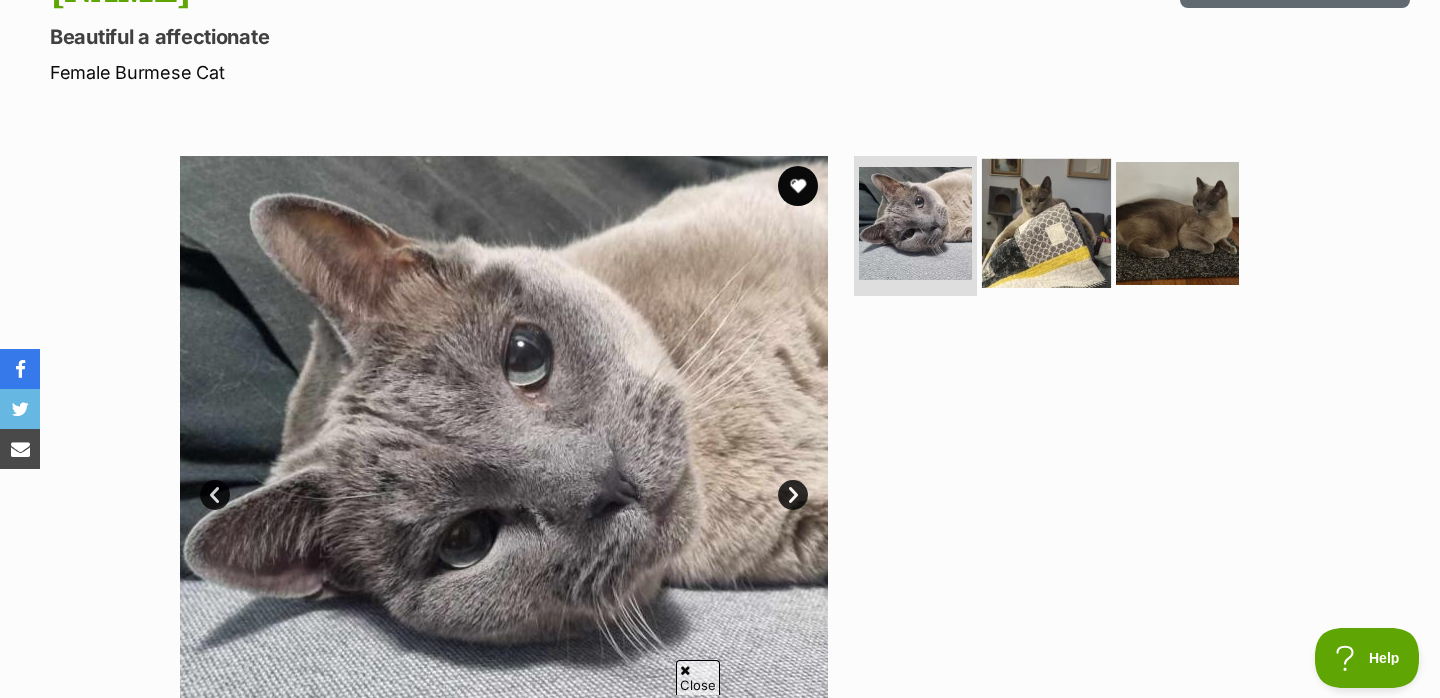 click at bounding box center [1046, 223] 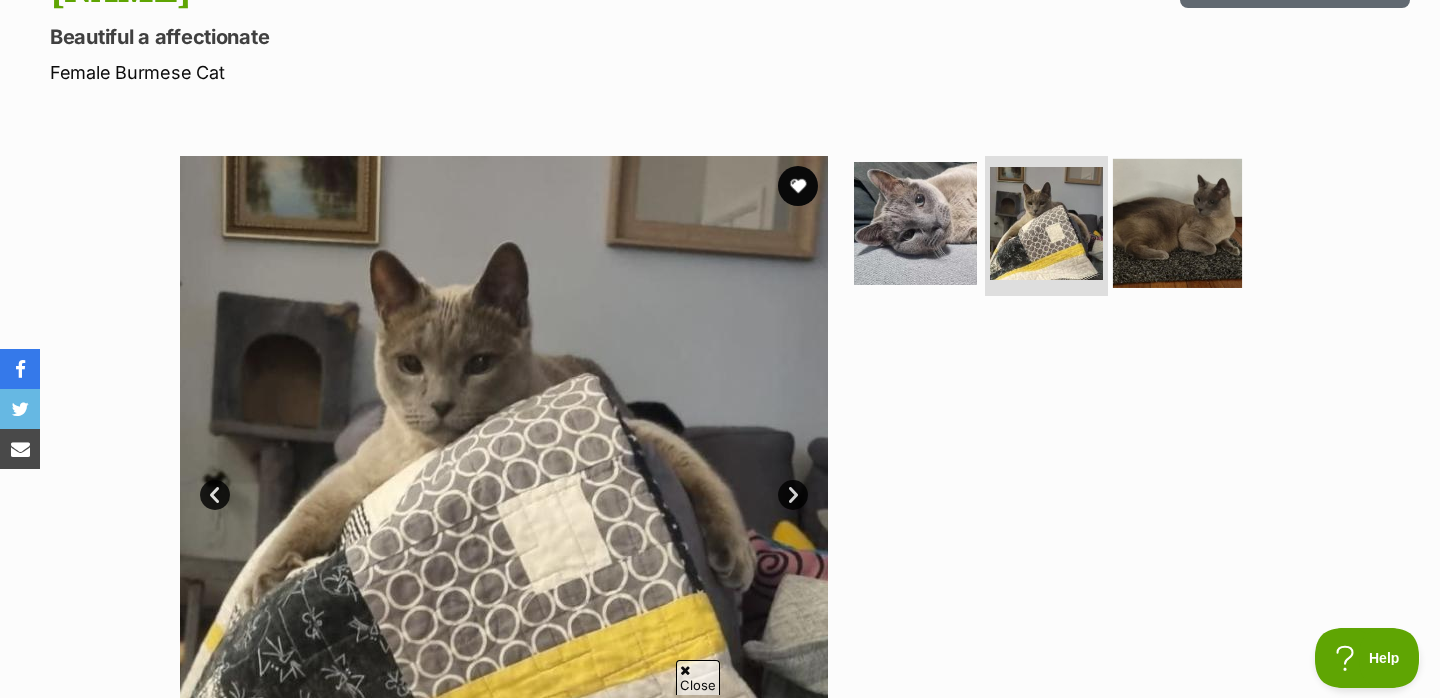 click at bounding box center (1177, 223) 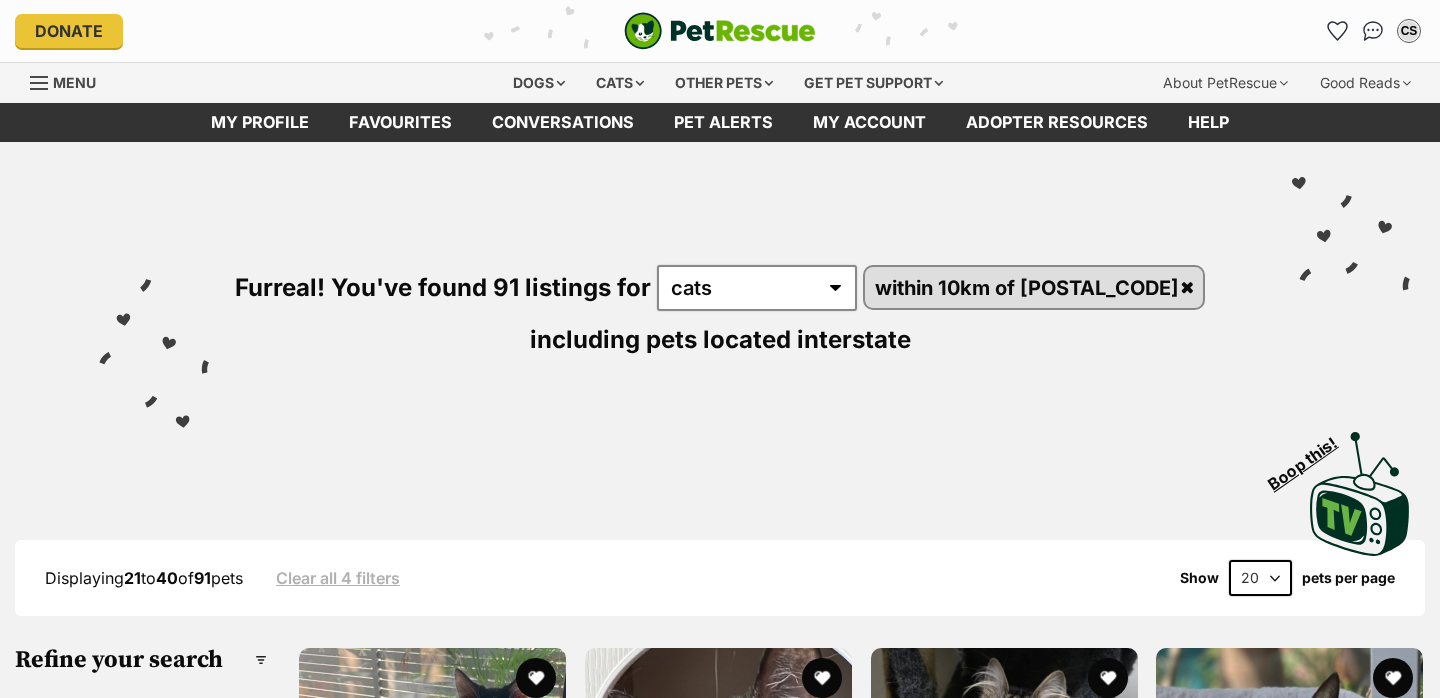 scroll, scrollTop: 0, scrollLeft: 0, axis: both 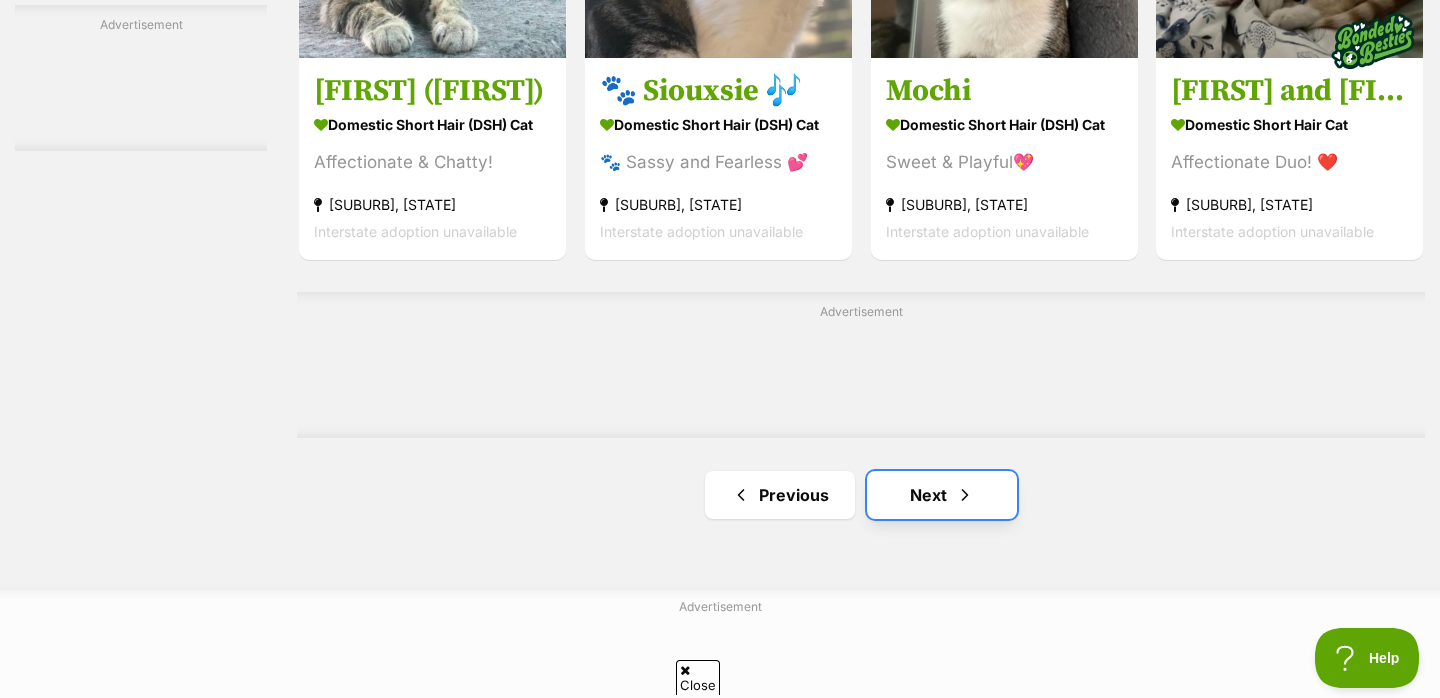click on "Next" at bounding box center [942, 495] 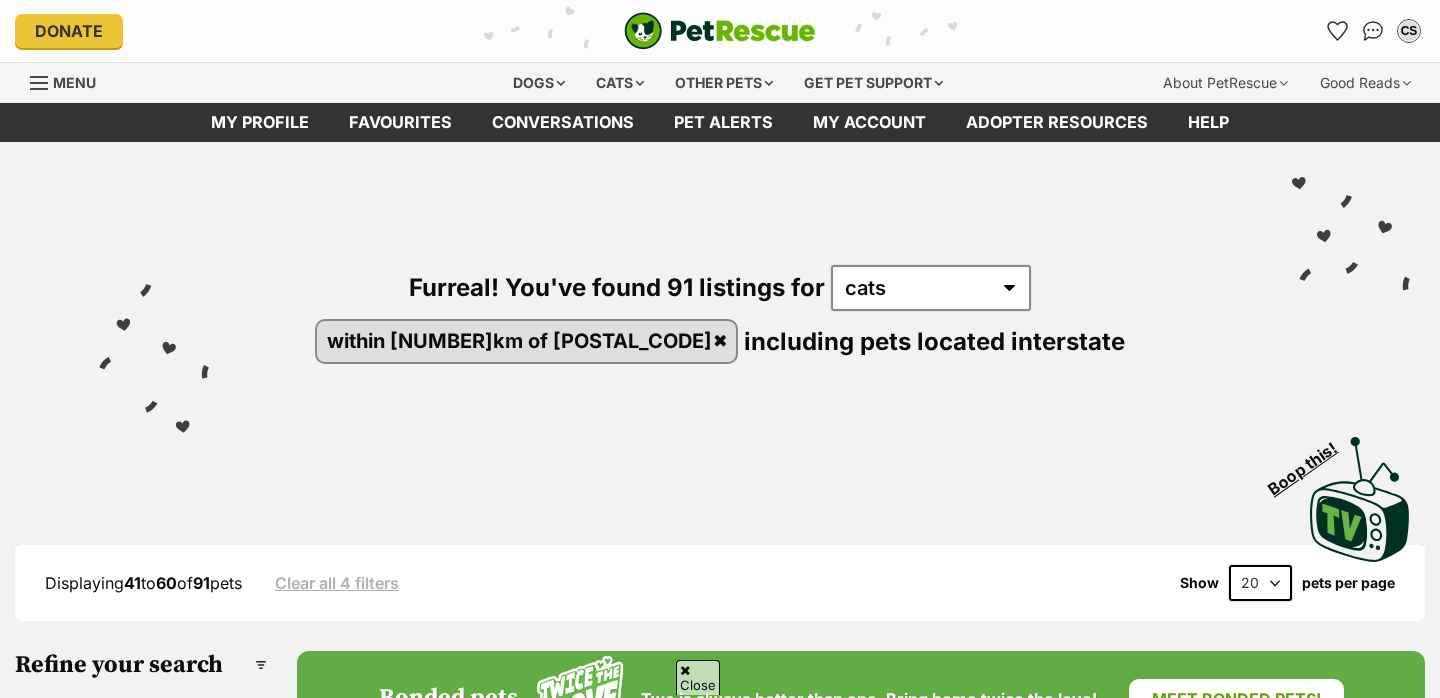 scroll, scrollTop: 809, scrollLeft: 0, axis: vertical 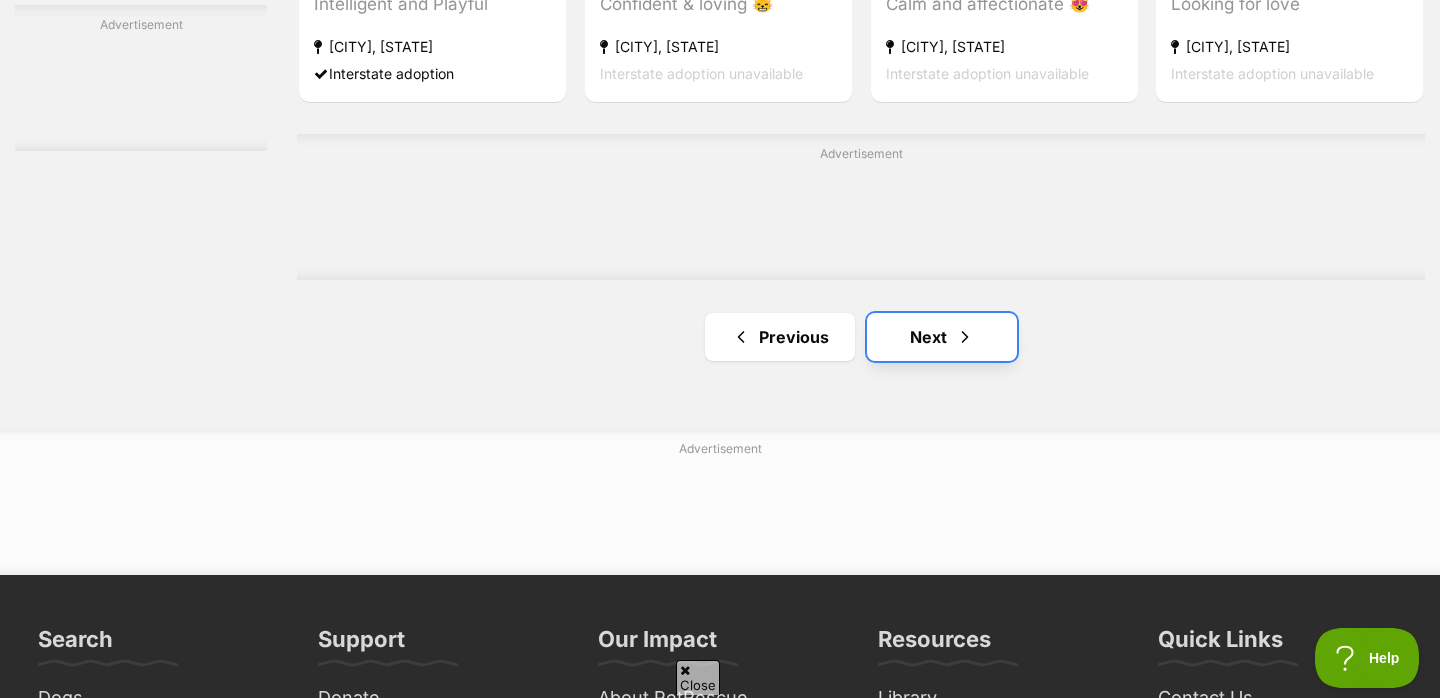 click at bounding box center [965, 337] 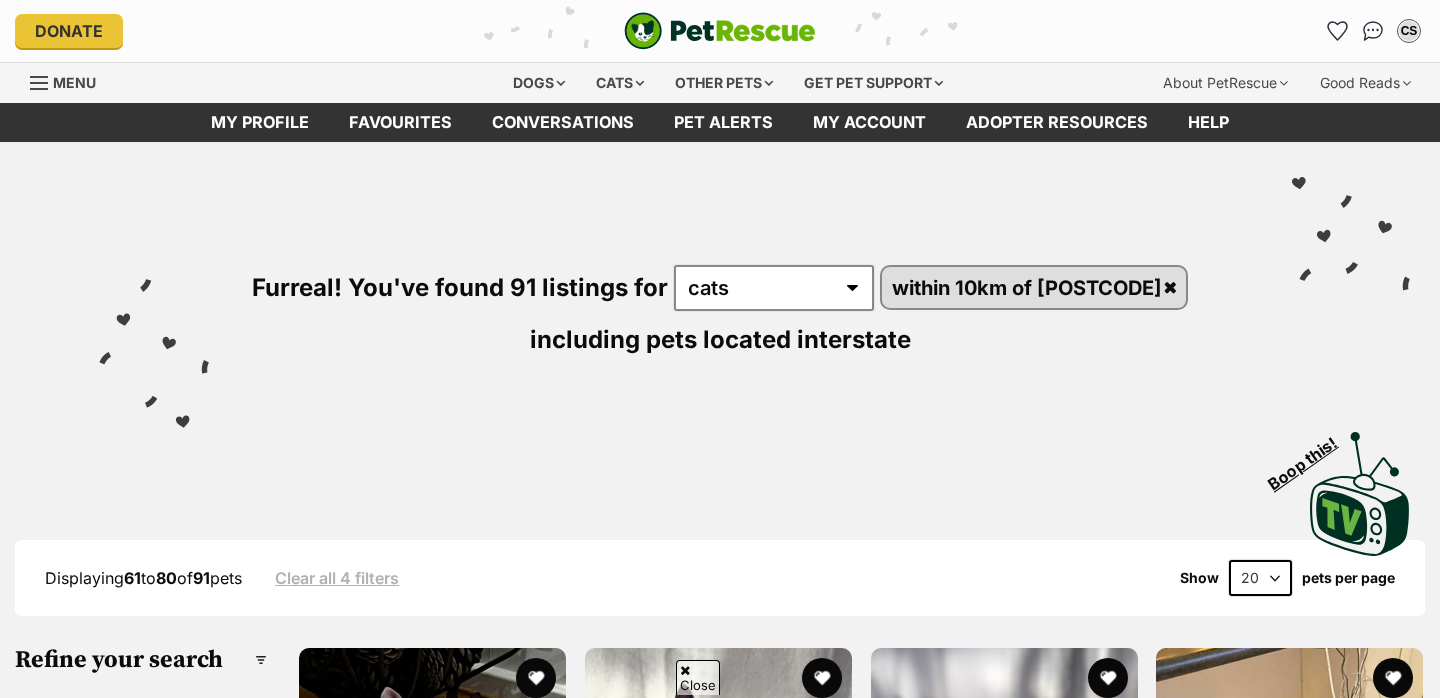scroll, scrollTop: 455, scrollLeft: 0, axis: vertical 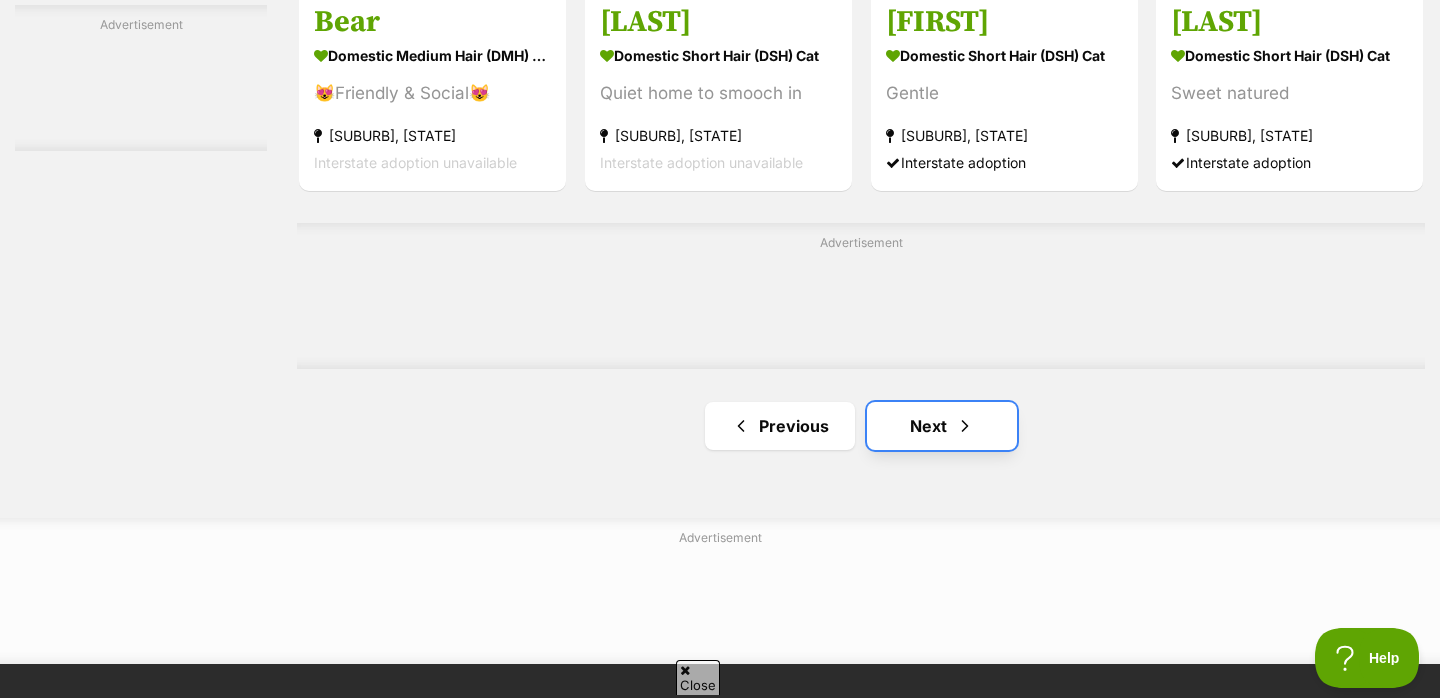 click at bounding box center [965, 426] 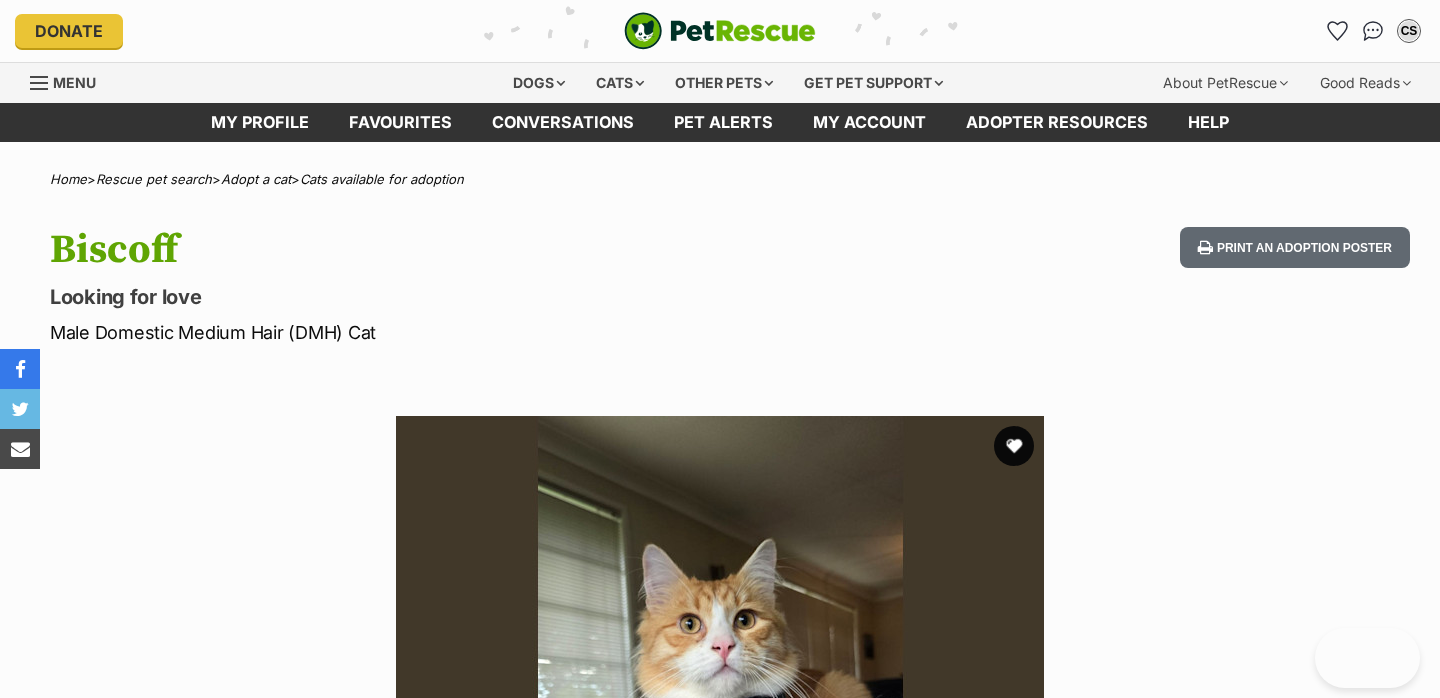 scroll, scrollTop: 0, scrollLeft: 0, axis: both 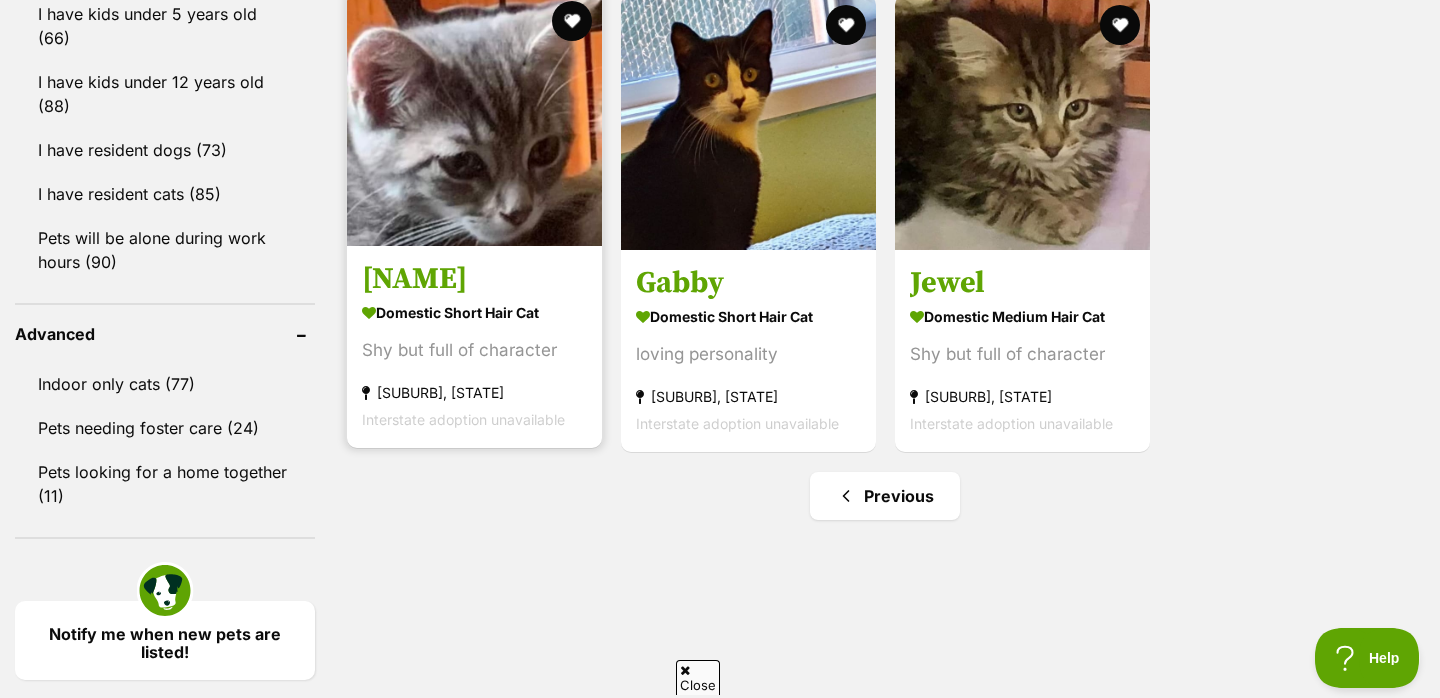 click at bounding box center [474, 118] 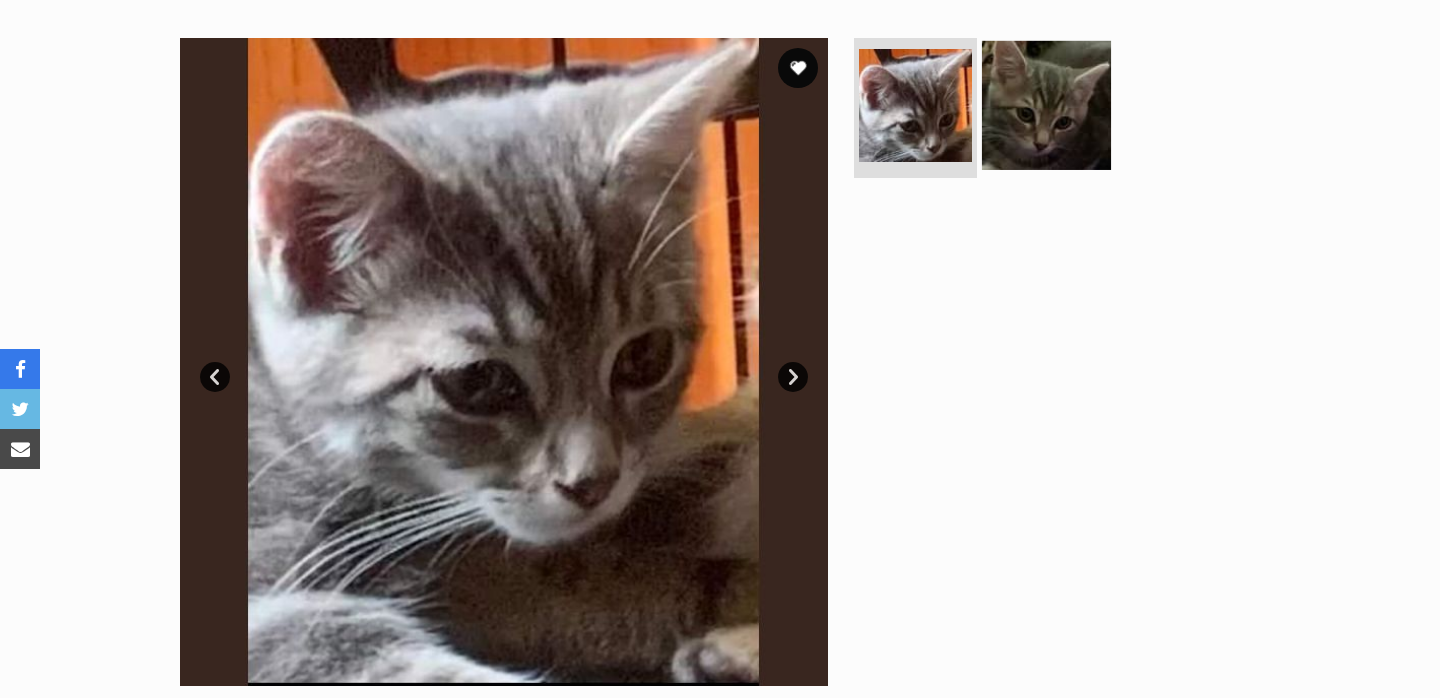 scroll, scrollTop: 378, scrollLeft: 0, axis: vertical 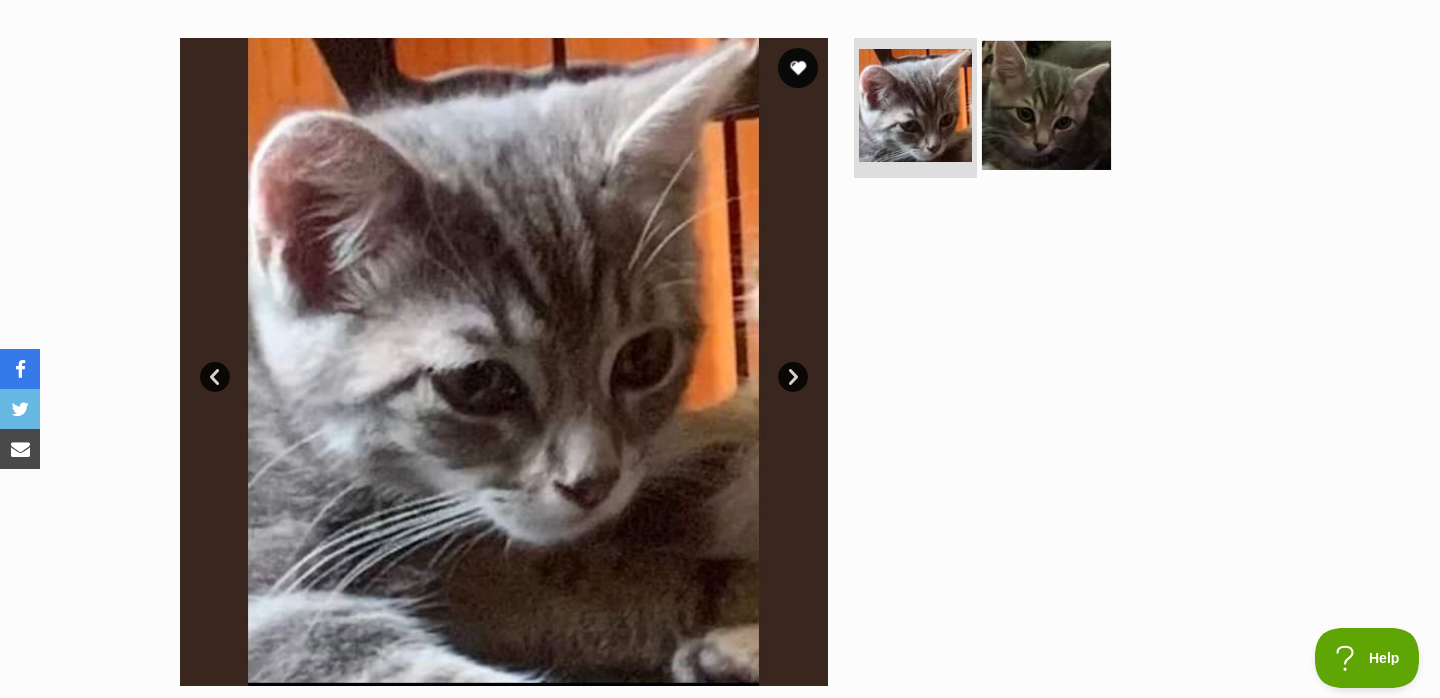 click at bounding box center [1046, 105] 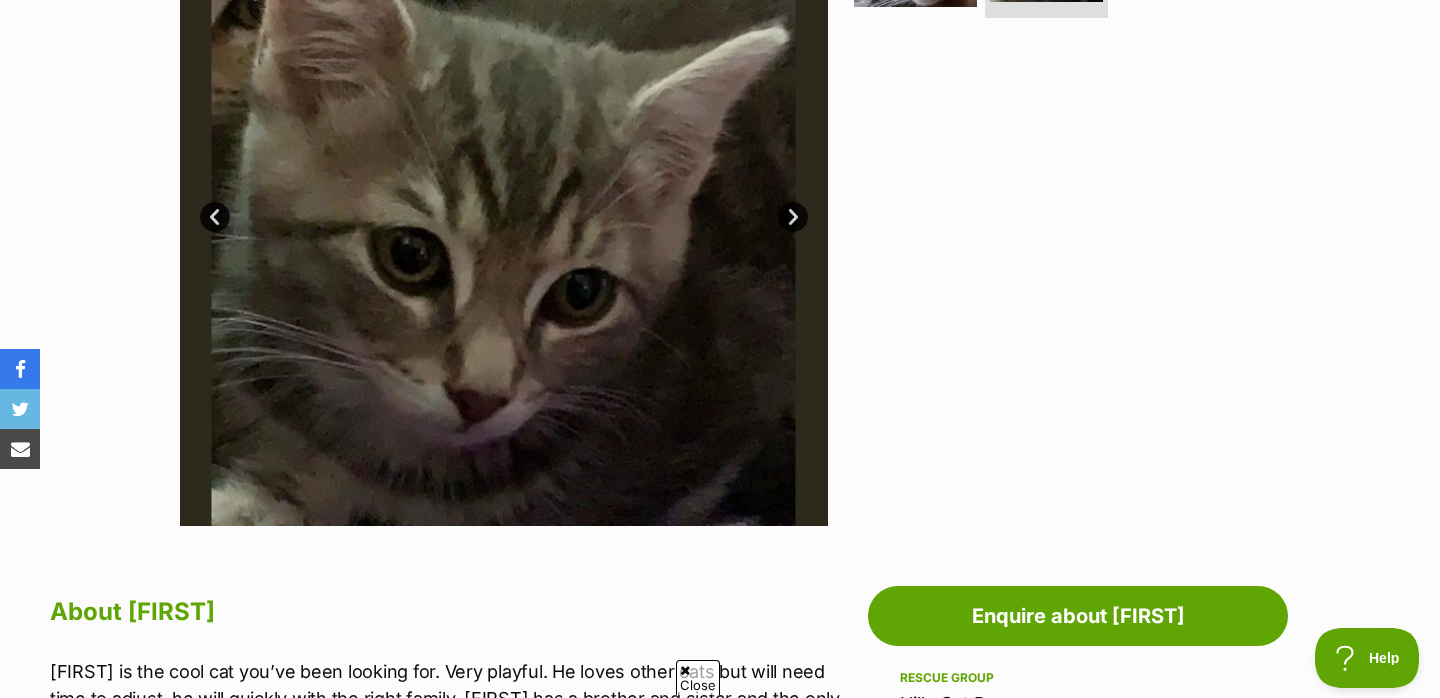 scroll, scrollTop: 463, scrollLeft: 0, axis: vertical 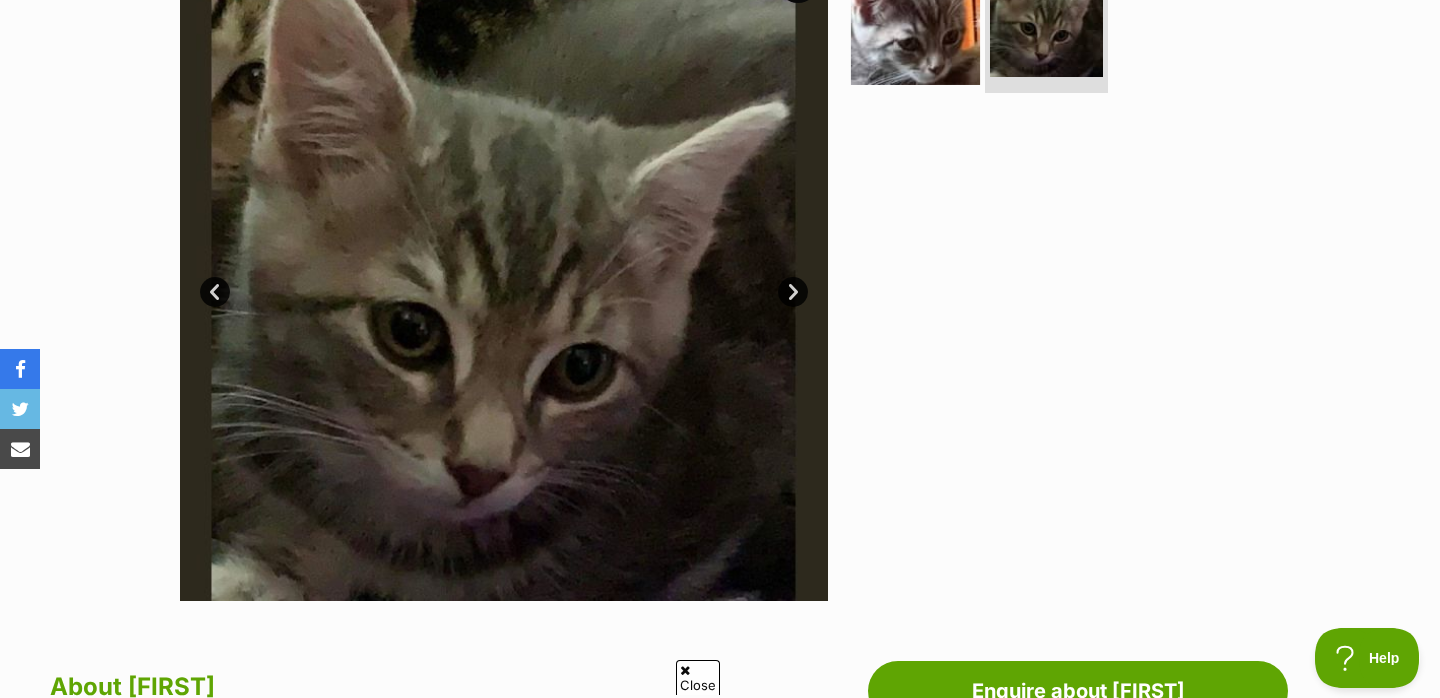 click at bounding box center [915, 20] 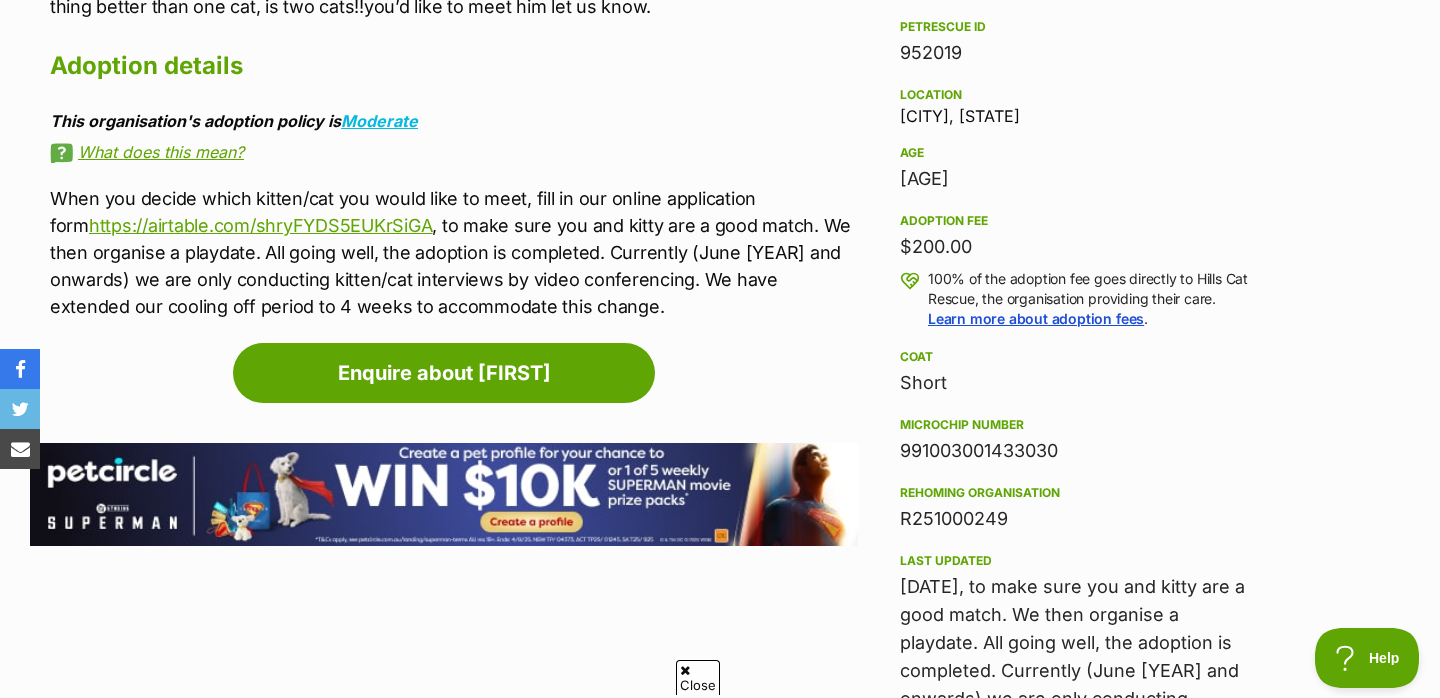 scroll, scrollTop: 1461, scrollLeft: 0, axis: vertical 